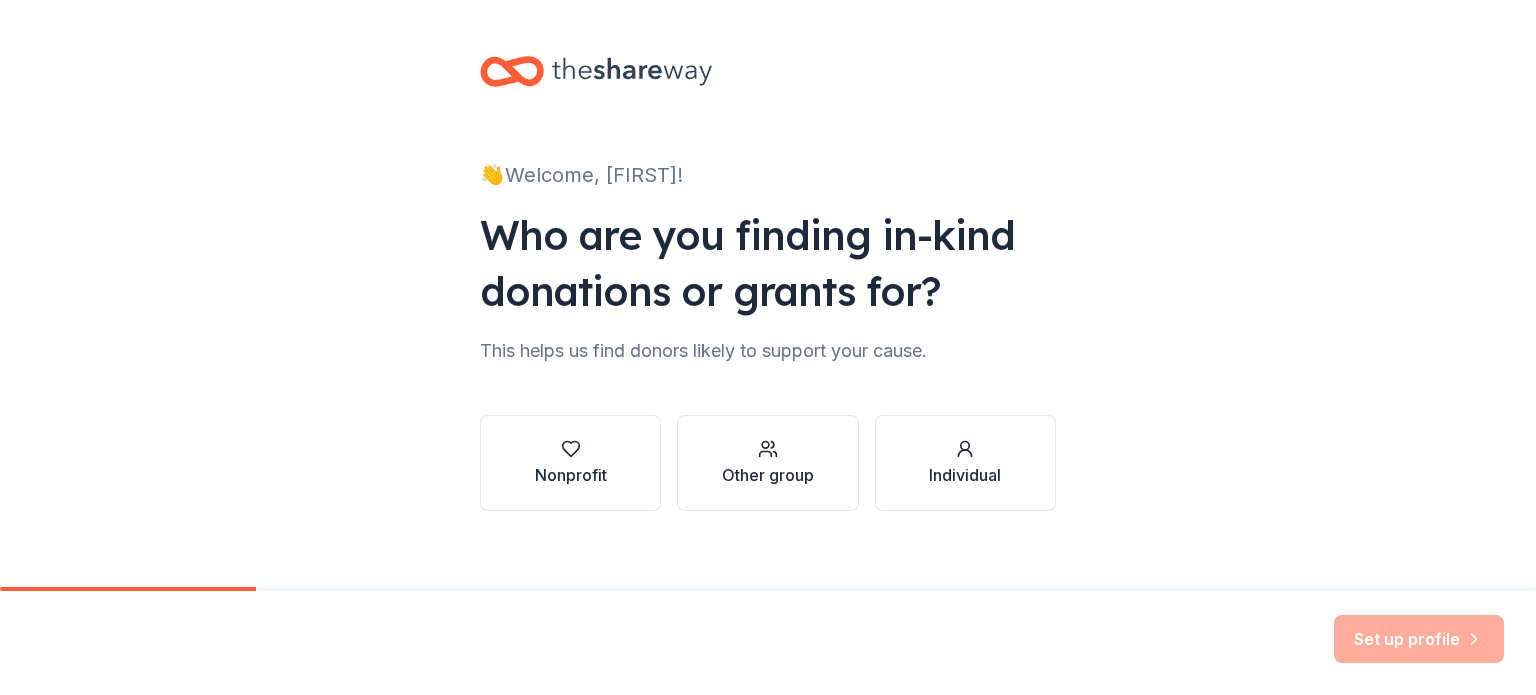 scroll, scrollTop: 0, scrollLeft: 0, axis: both 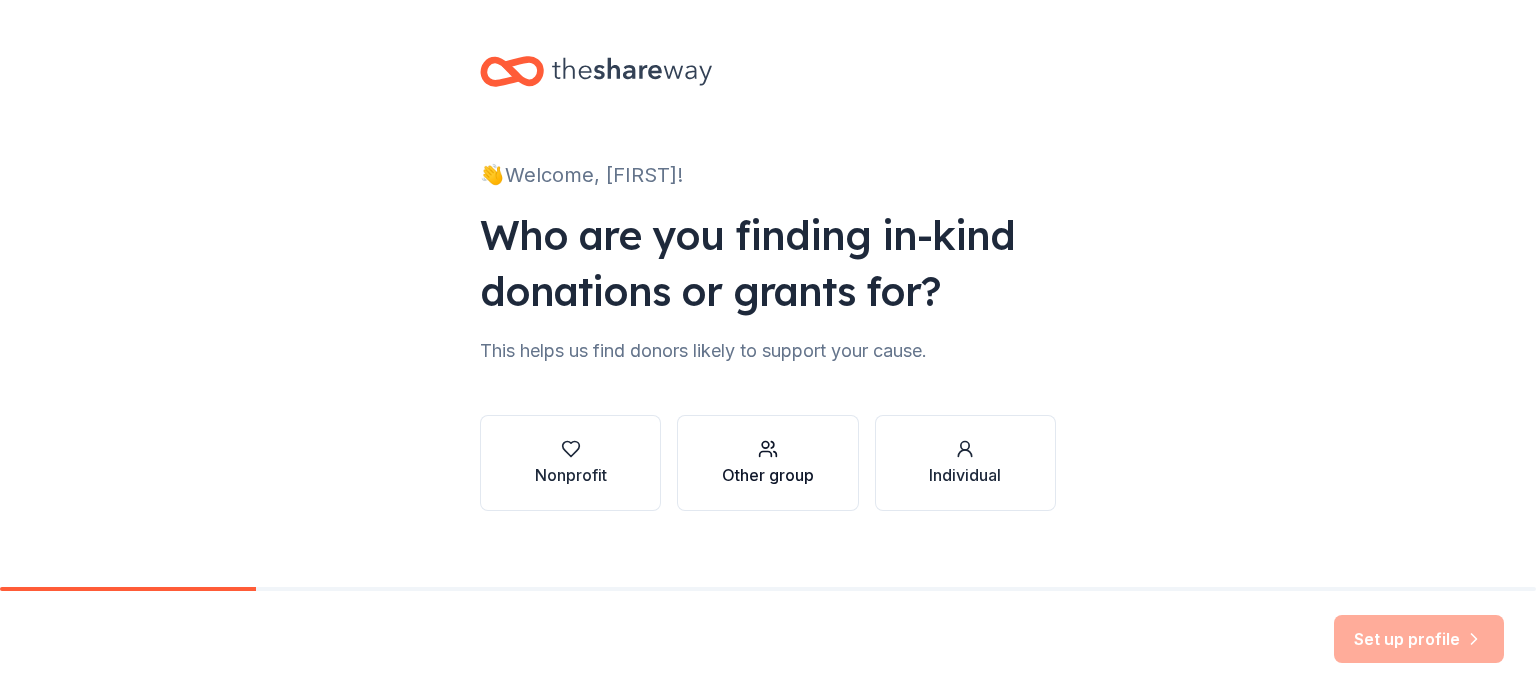 click at bounding box center (768, 449) 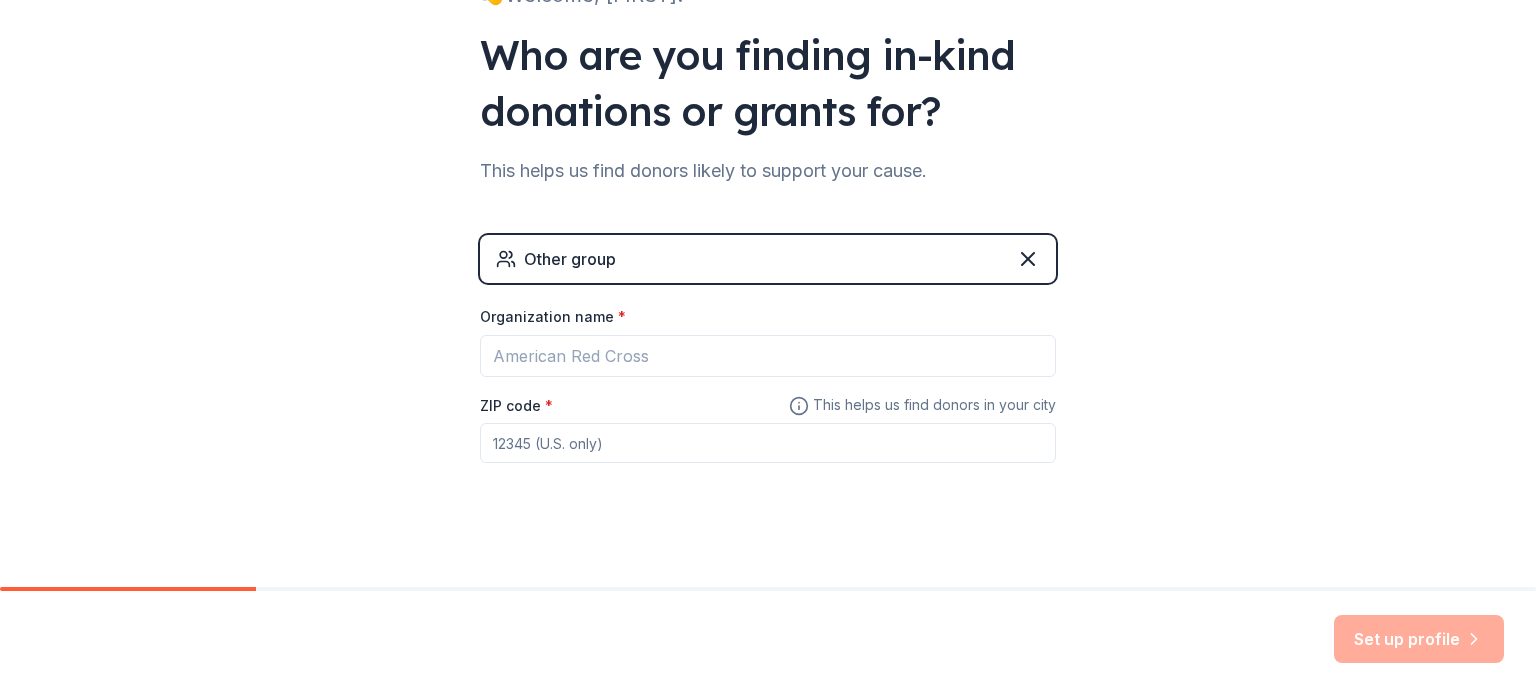scroll, scrollTop: 192, scrollLeft: 0, axis: vertical 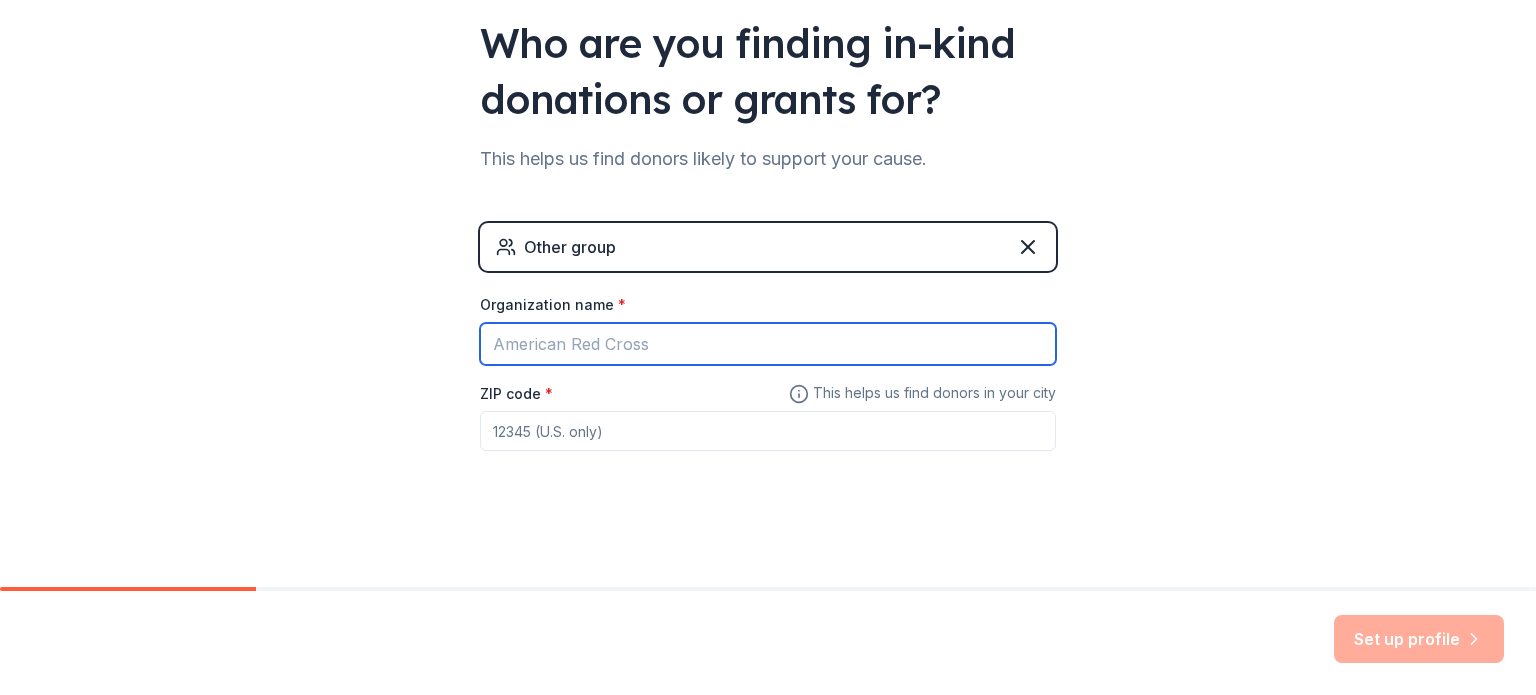 click on "Organization name *" at bounding box center [768, 344] 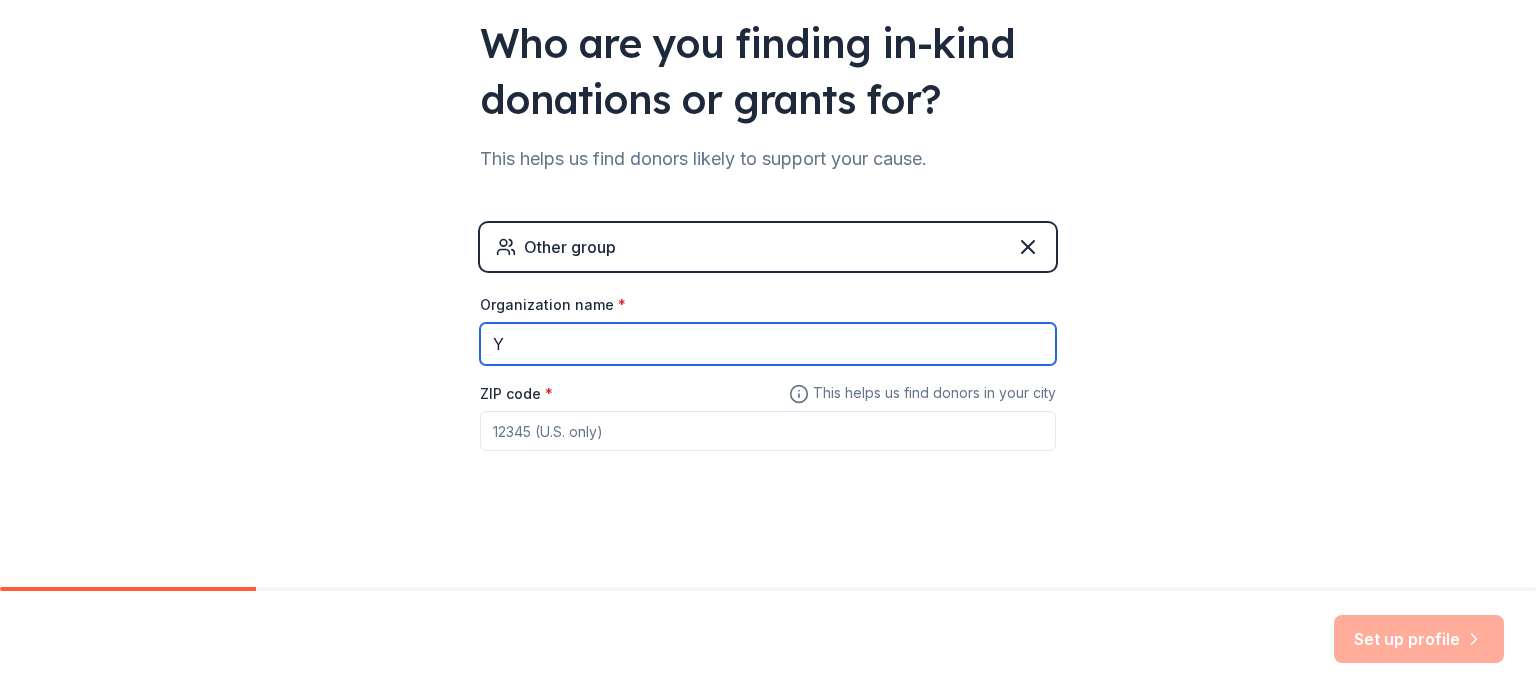 click on "Y" at bounding box center (768, 344) 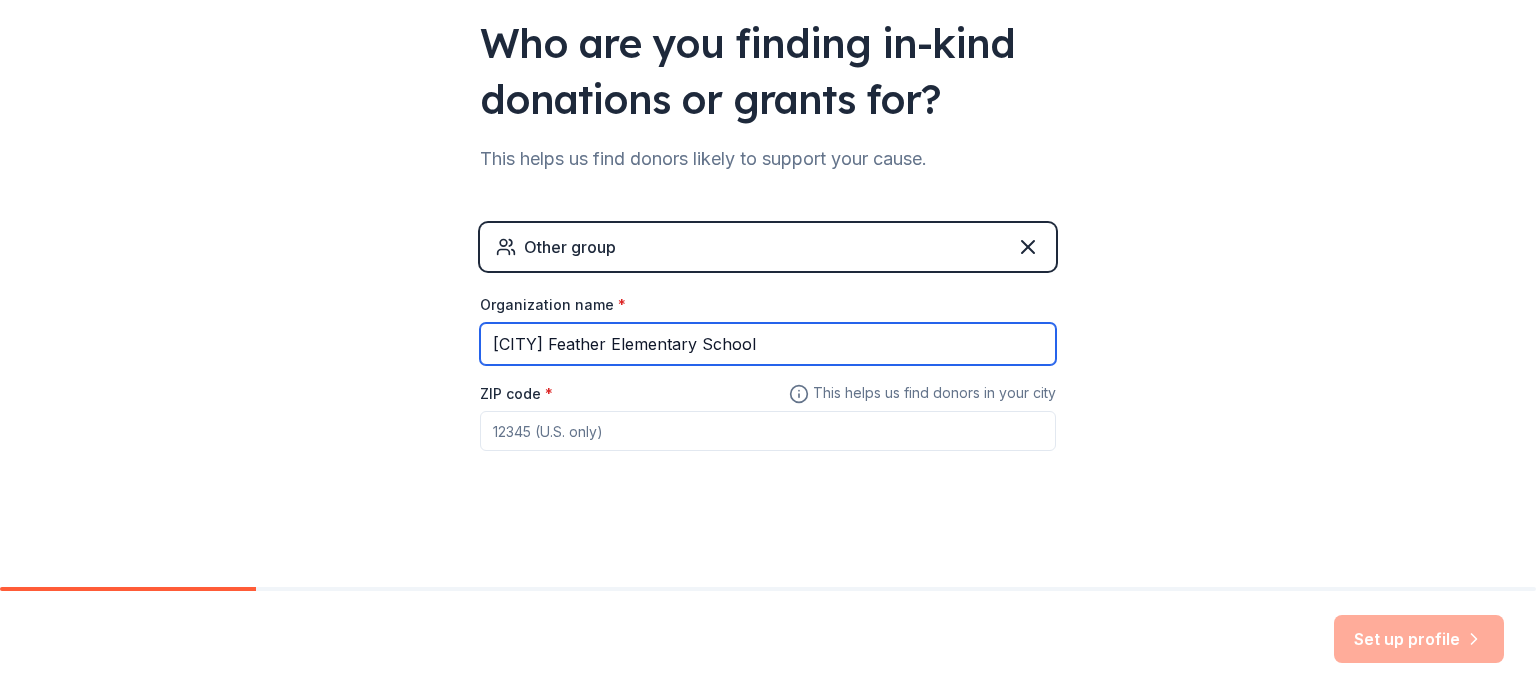 type on "[CITY] Feather Elementary School" 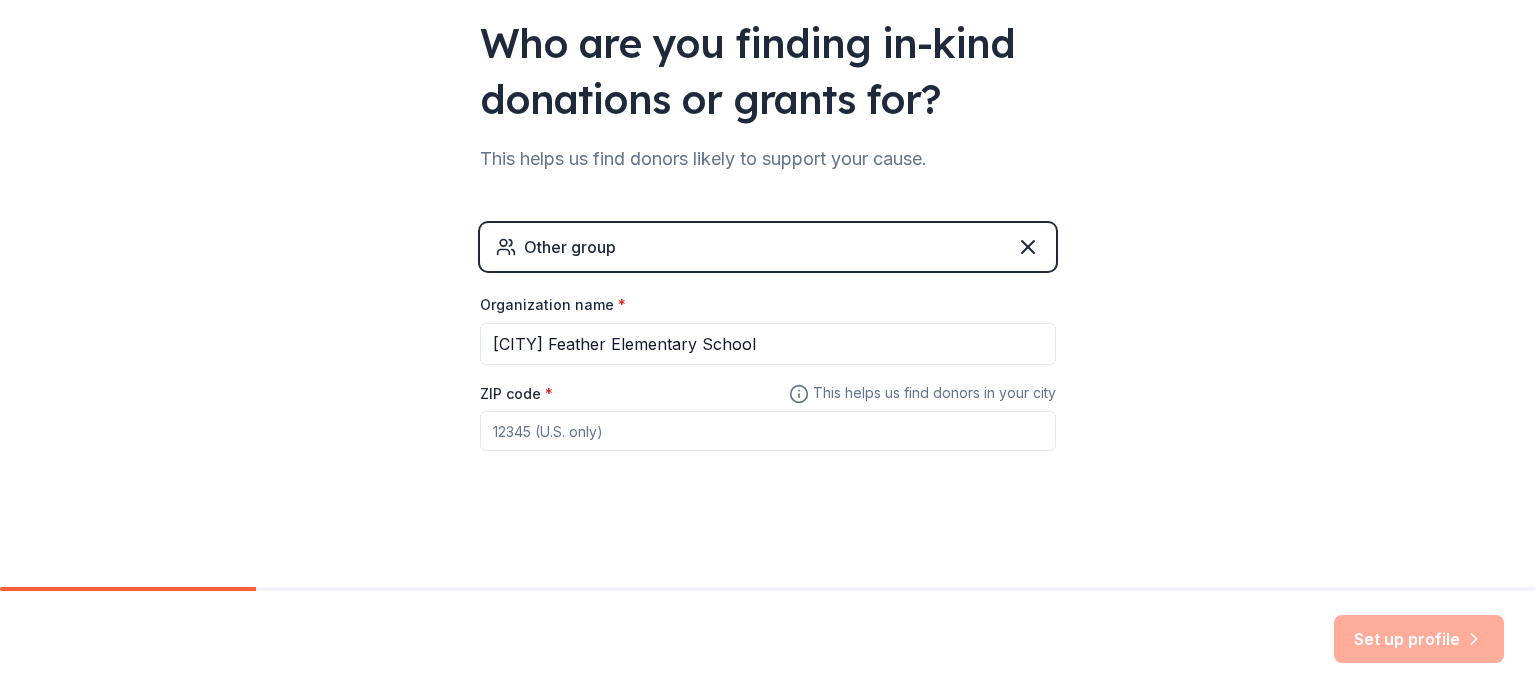 click on "ZIP code *" at bounding box center (768, 431) 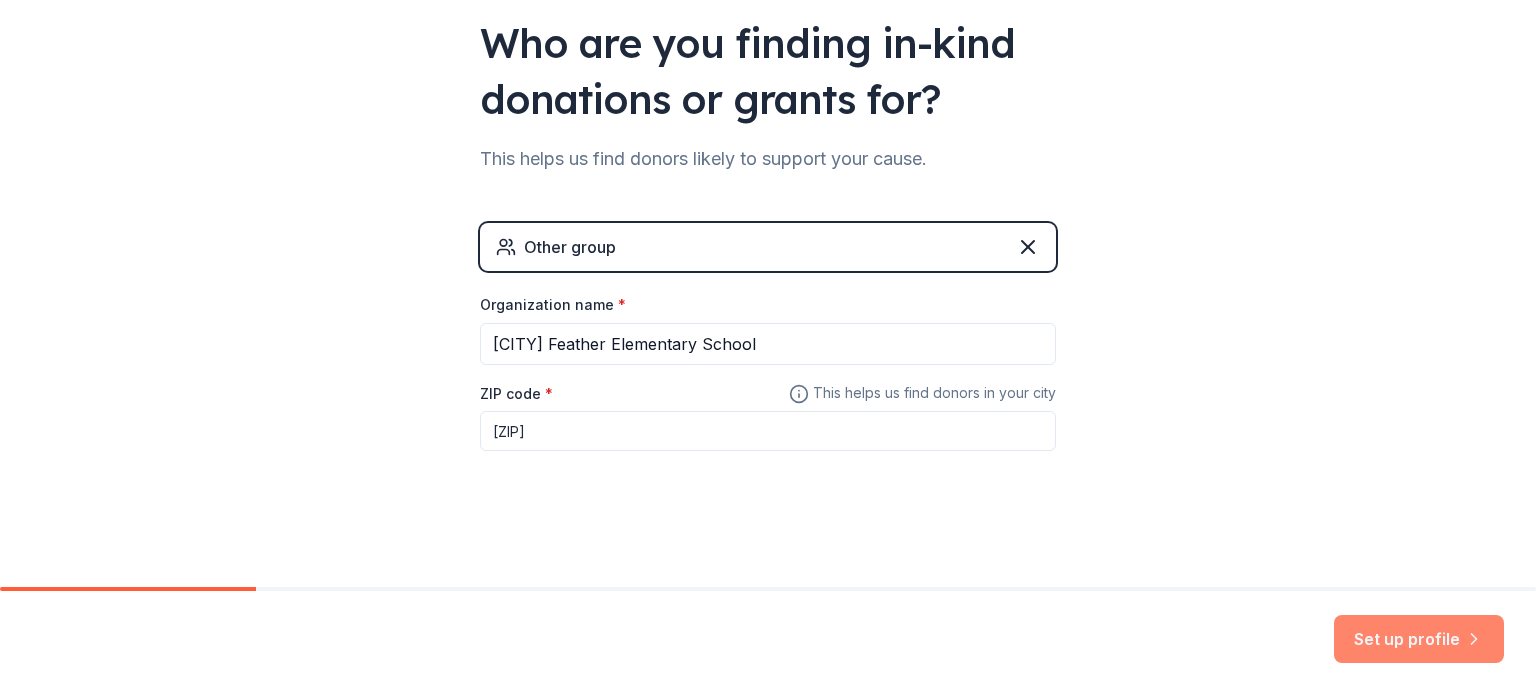 type on "[ZIP]" 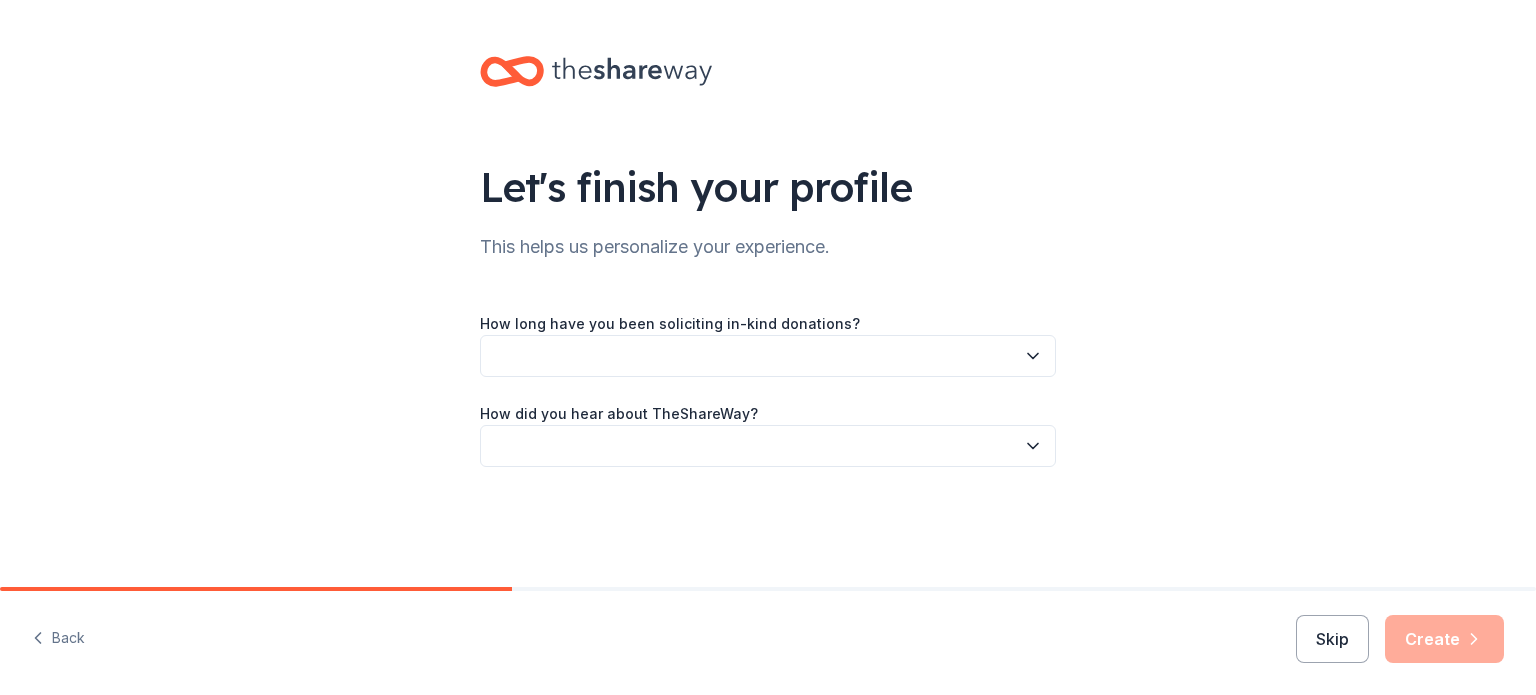 click at bounding box center [768, 356] 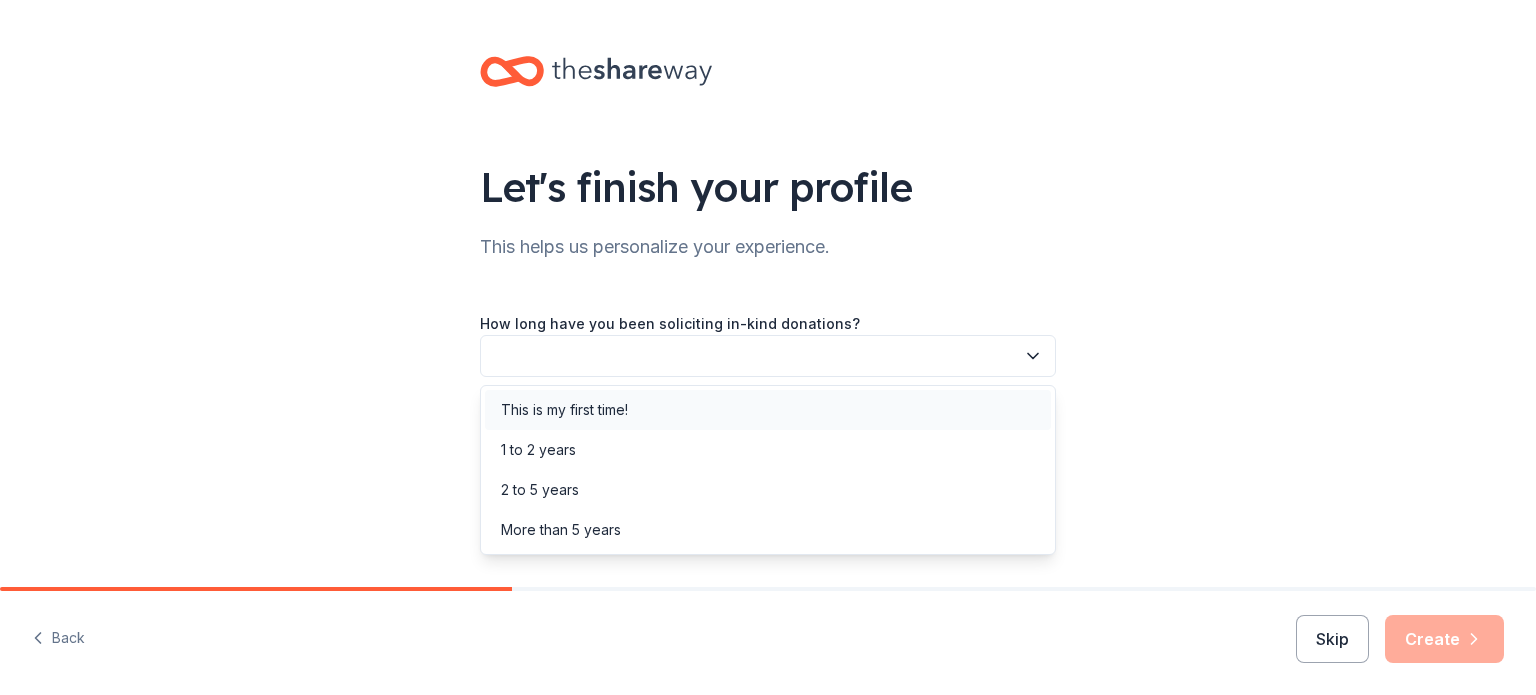click on "This is my first time!" at bounding box center (768, 410) 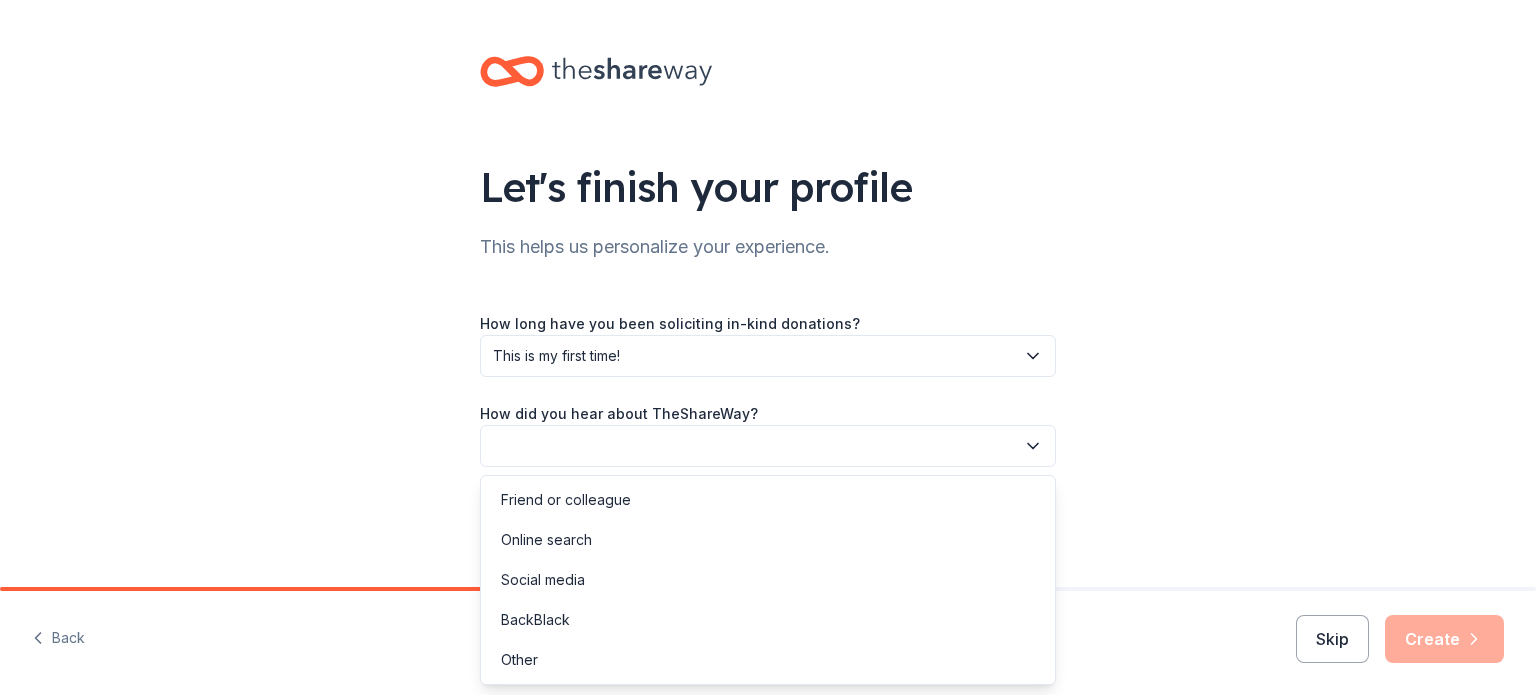 click at bounding box center (768, 446) 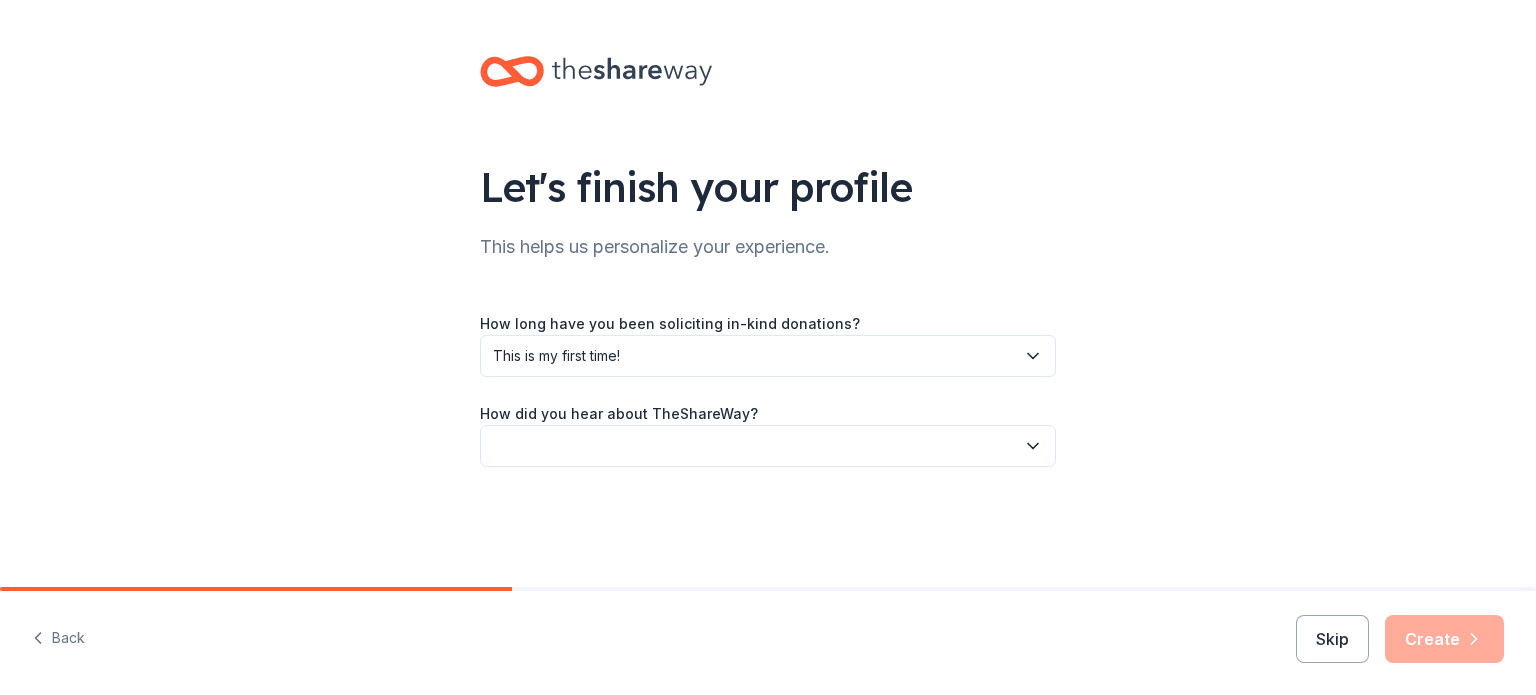 click at bounding box center (768, 446) 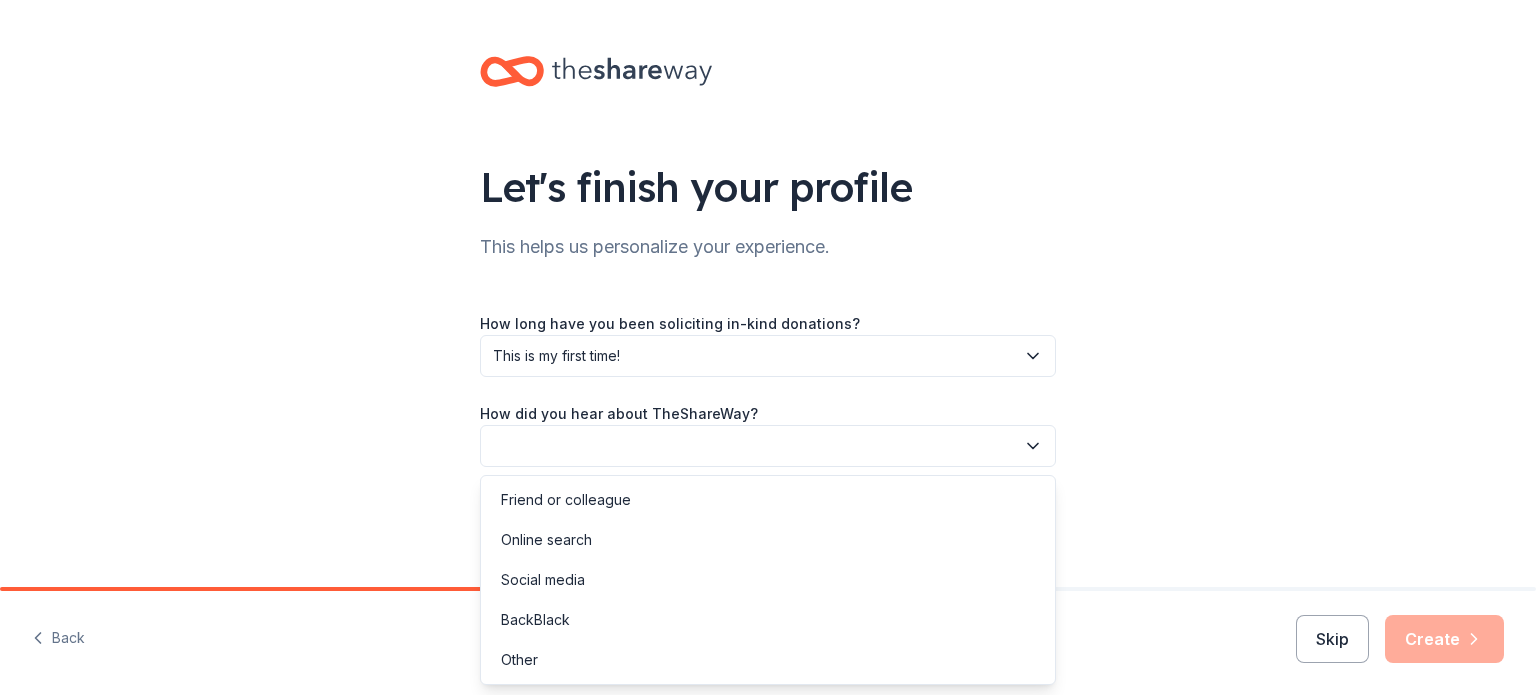 click at bounding box center [768, 446] 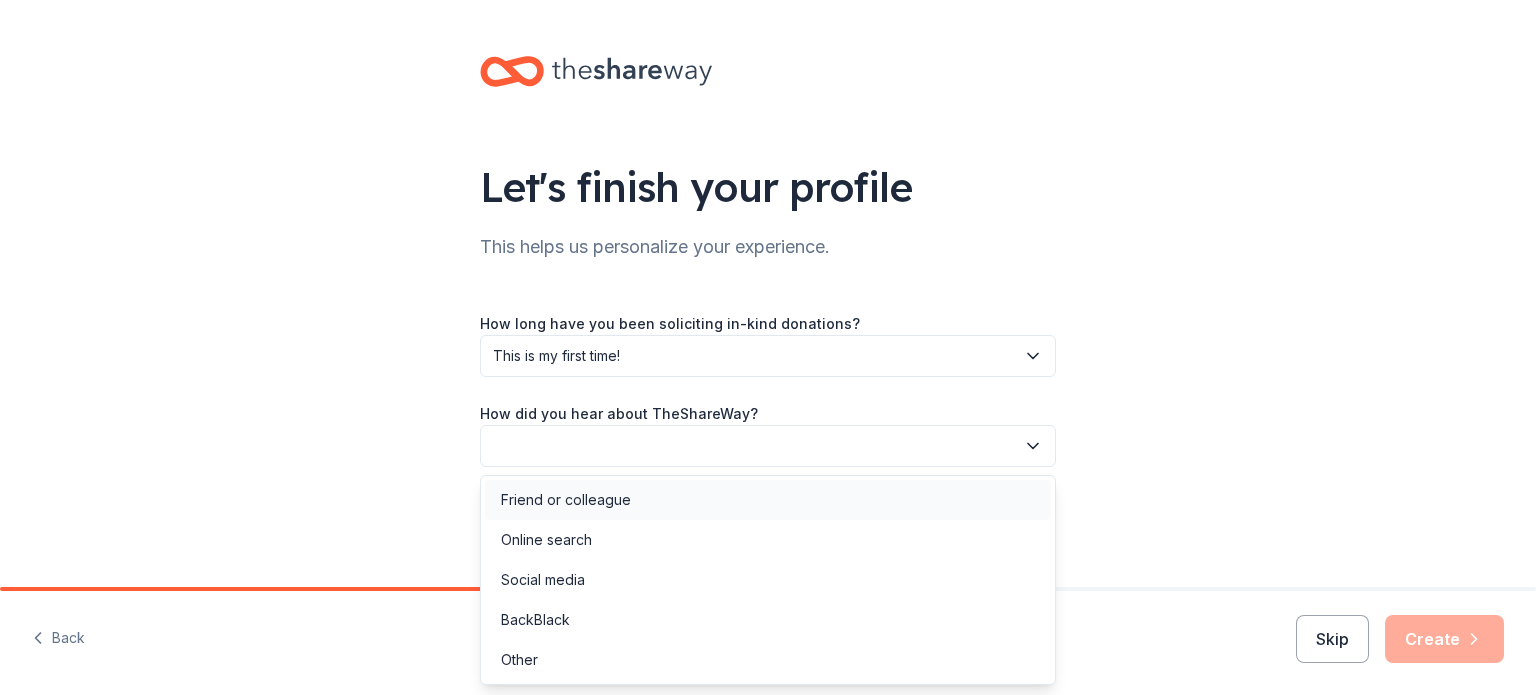 click on "Friend or colleague" at bounding box center (566, 500) 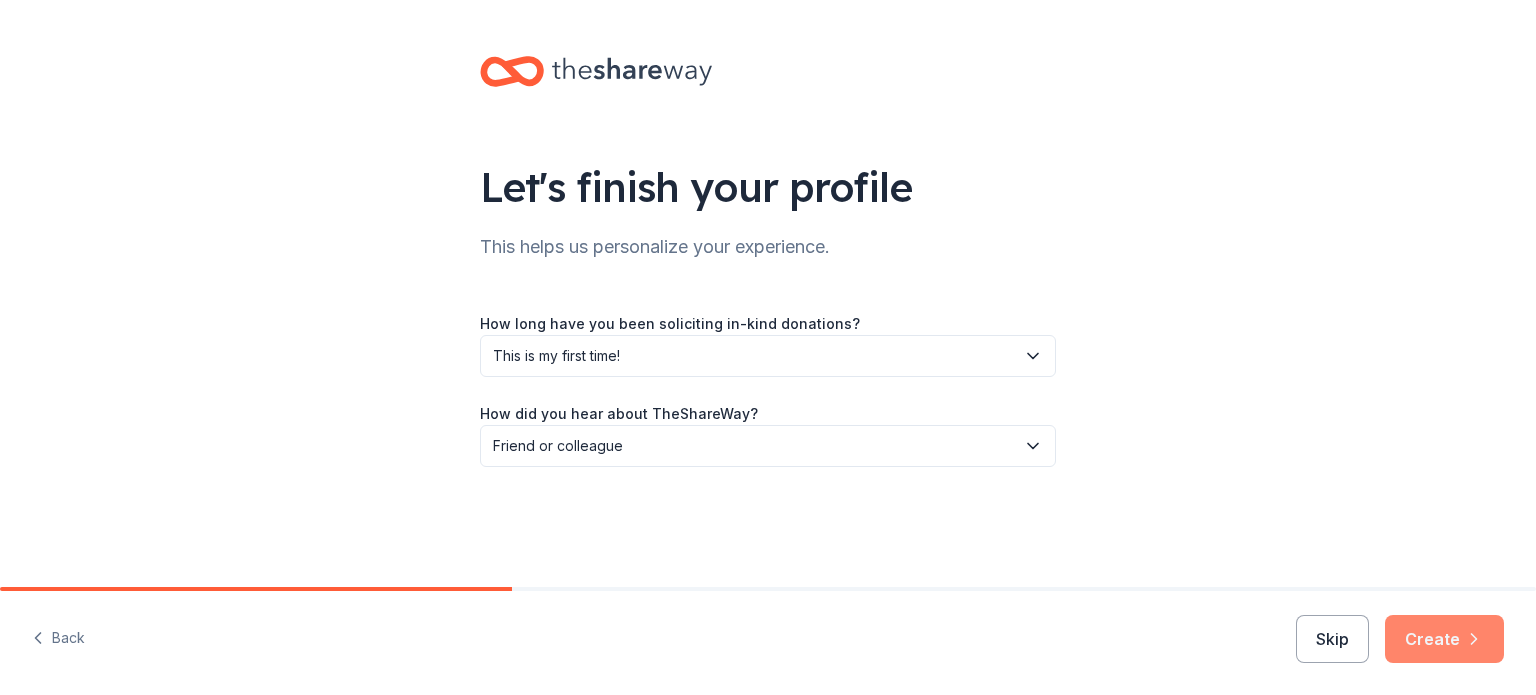 click on "Create" at bounding box center [1444, 639] 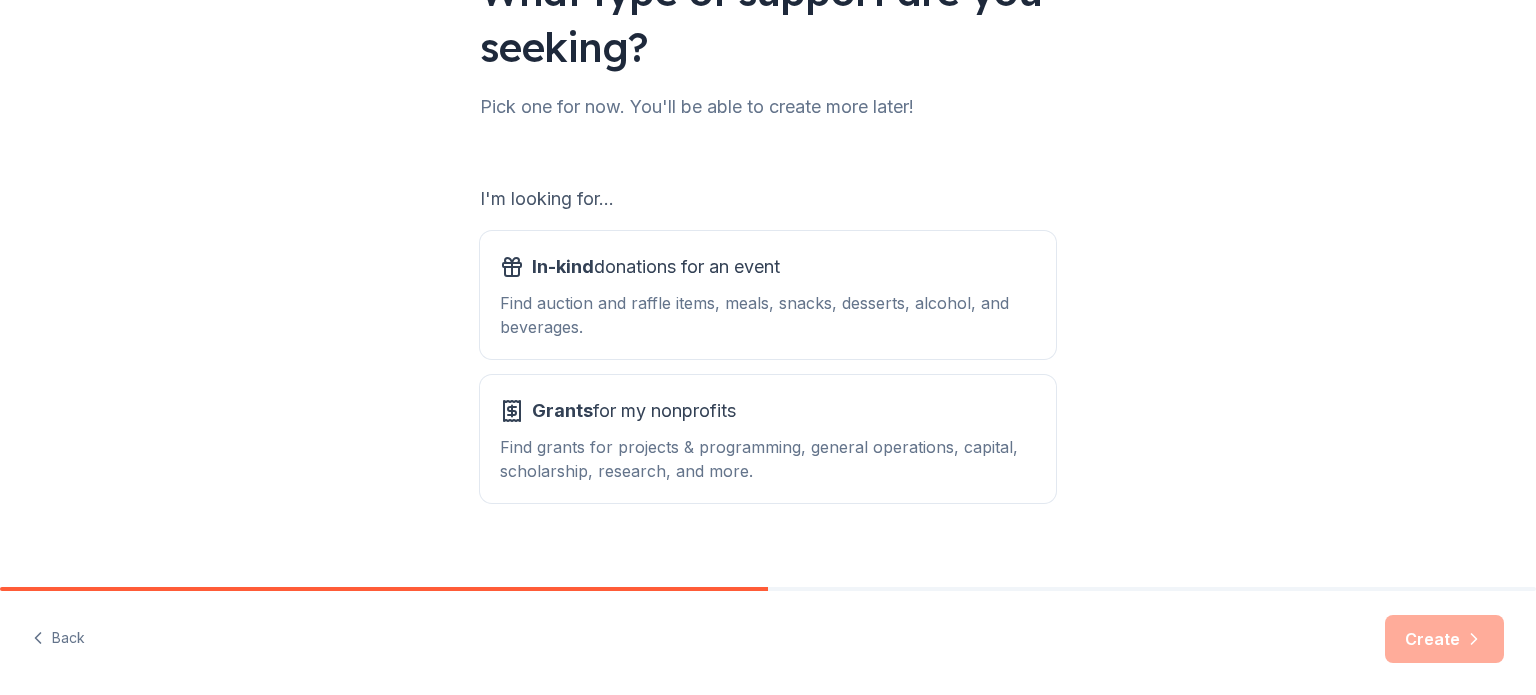 scroll, scrollTop: 220, scrollLeft: 0, axis: vertical 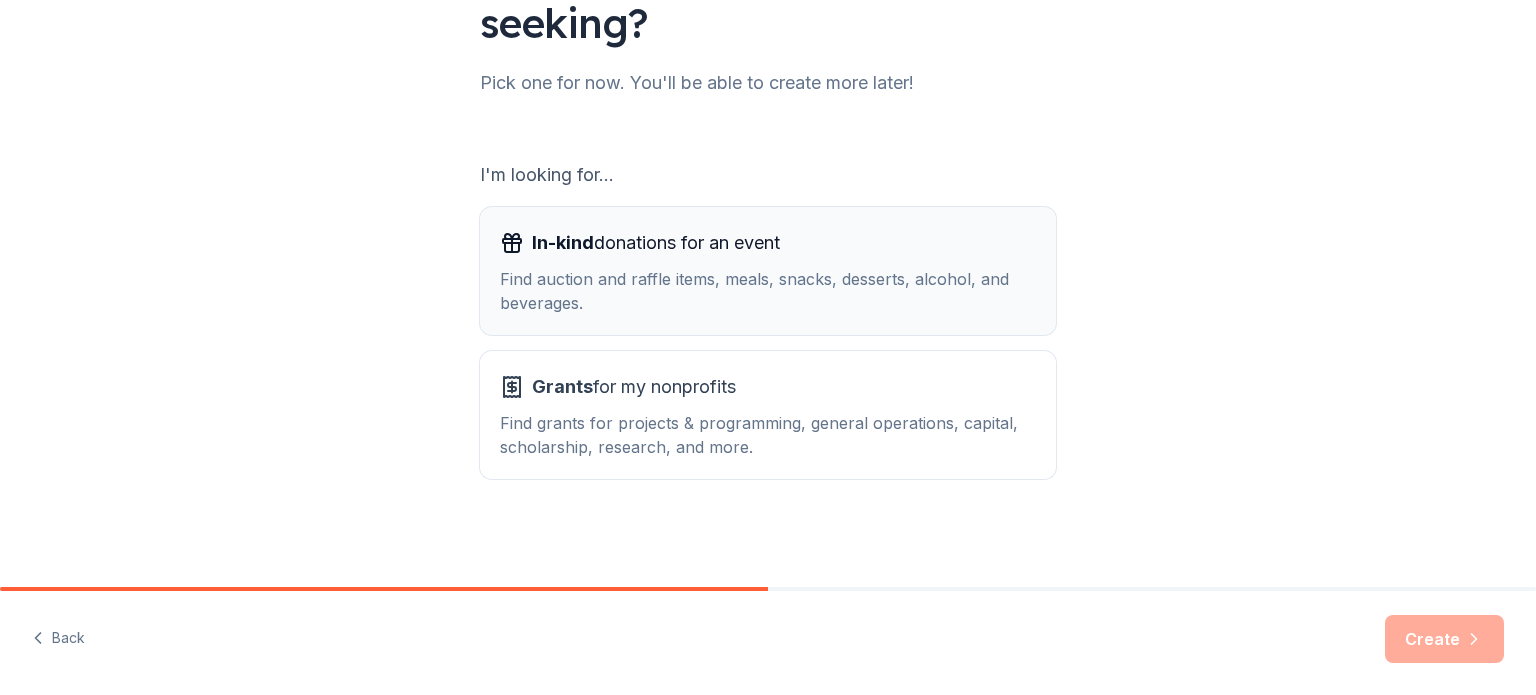 click on "Find auction and raffle items, meals, snacks, desserts, alcohol, and beverages." at bounding box center [768, 291] 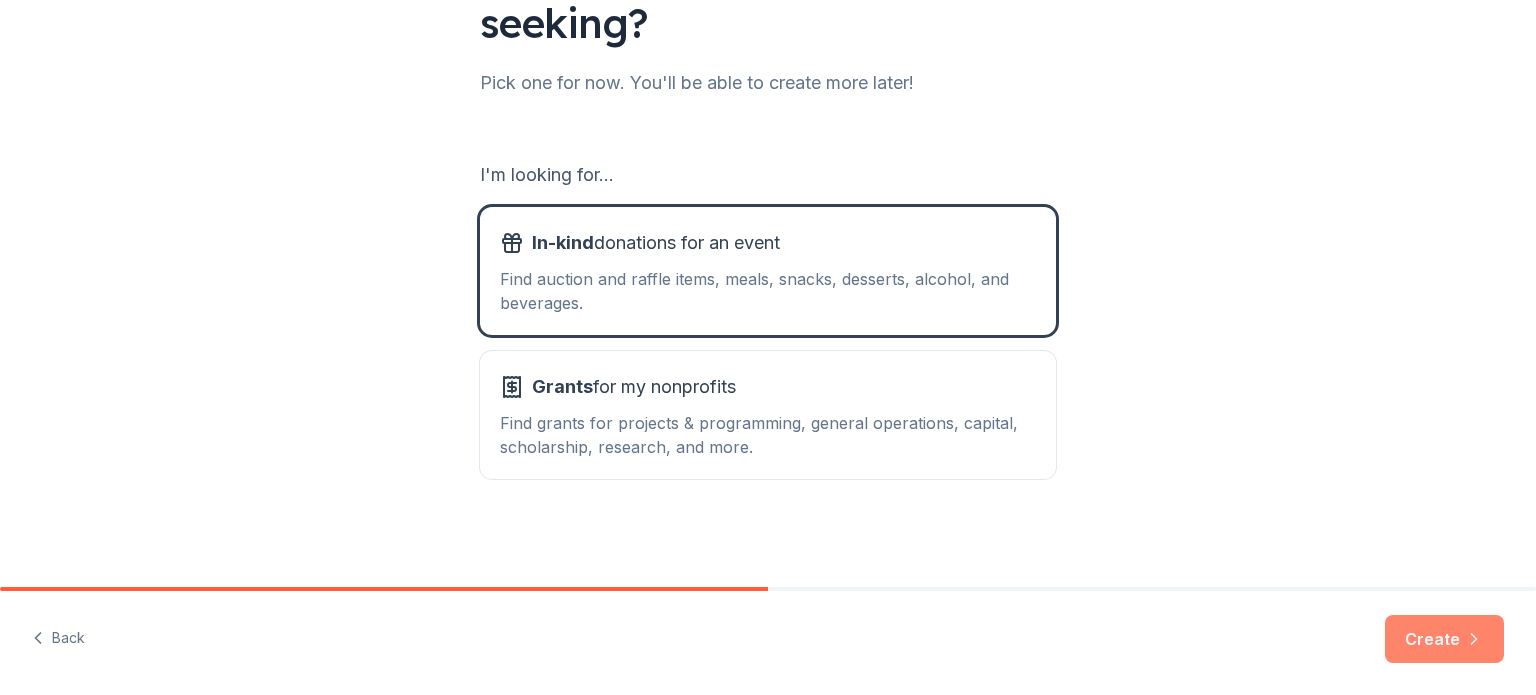 click on "Create" at bounding box center [1444, 639] 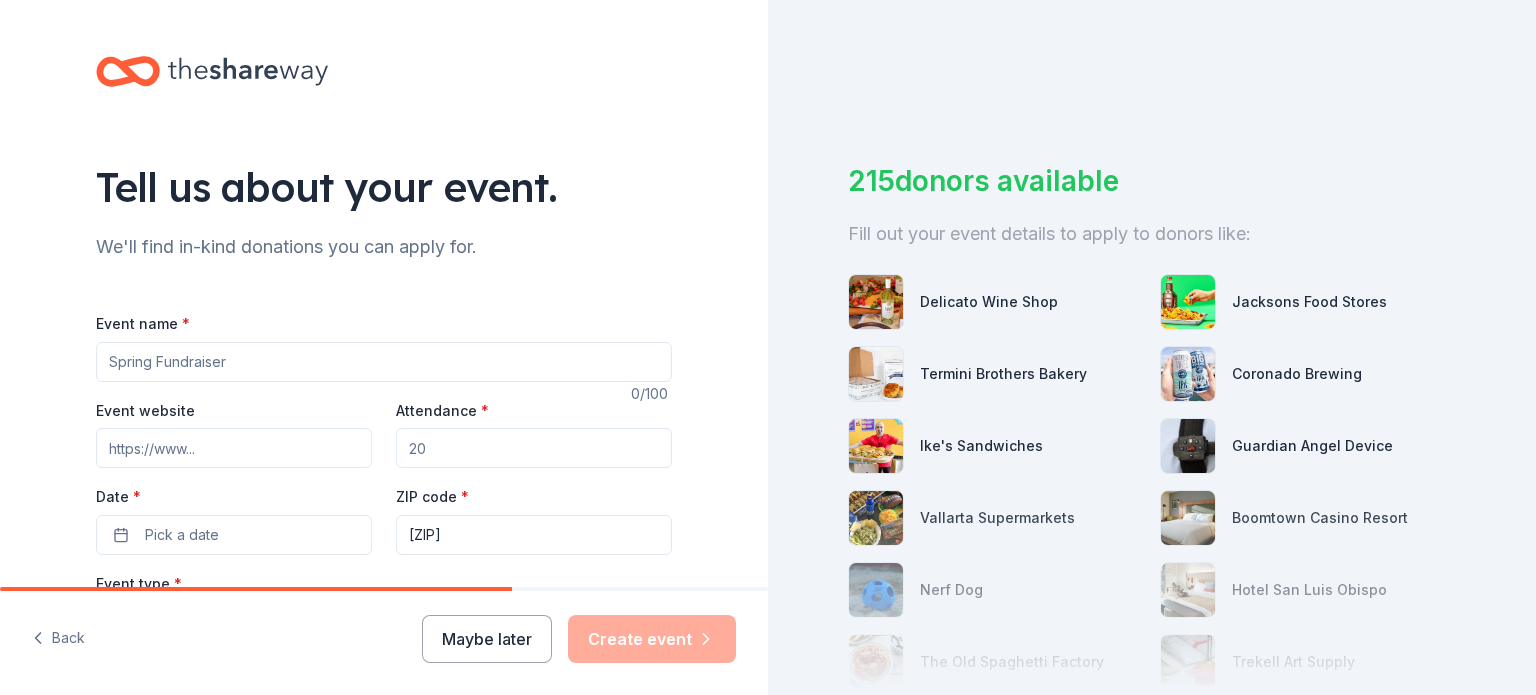 click on "Event name *" at bounding box center (384, 362) 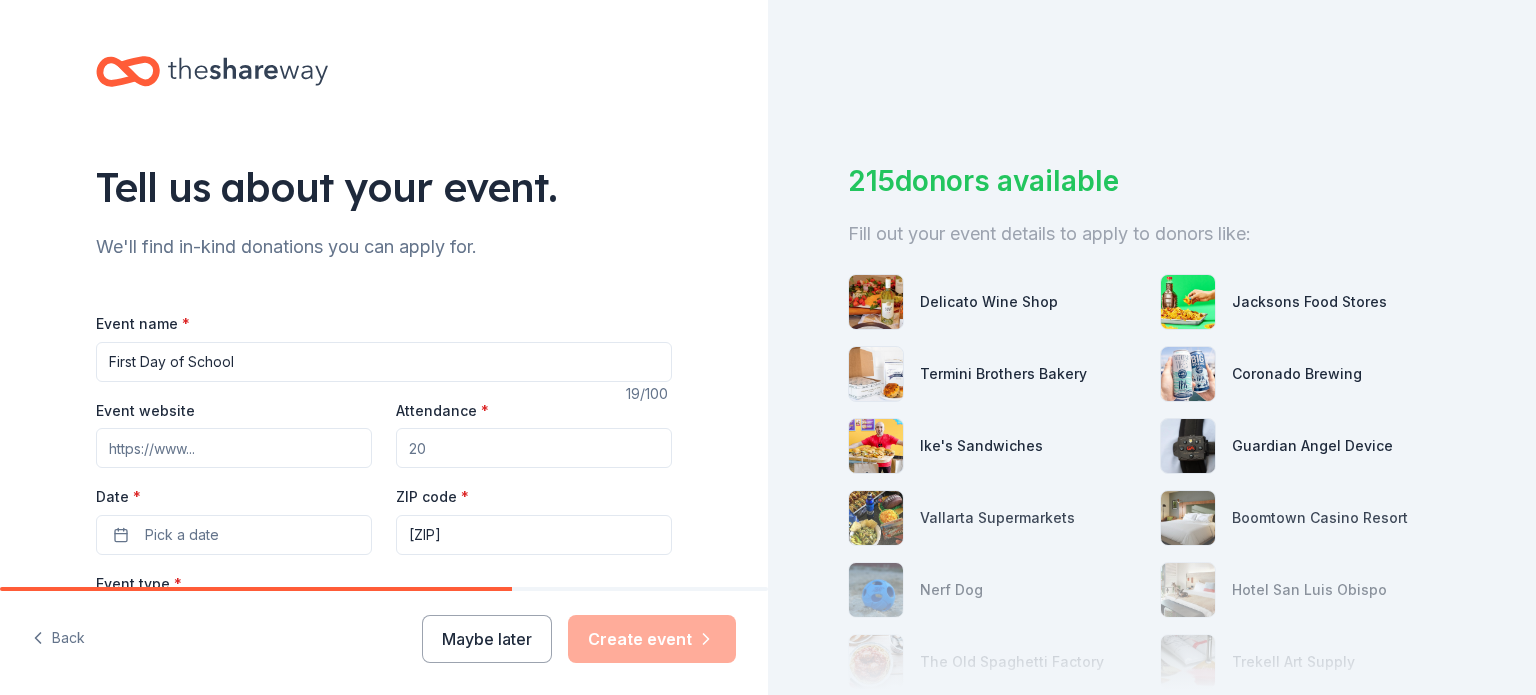 type on "First Day of School" 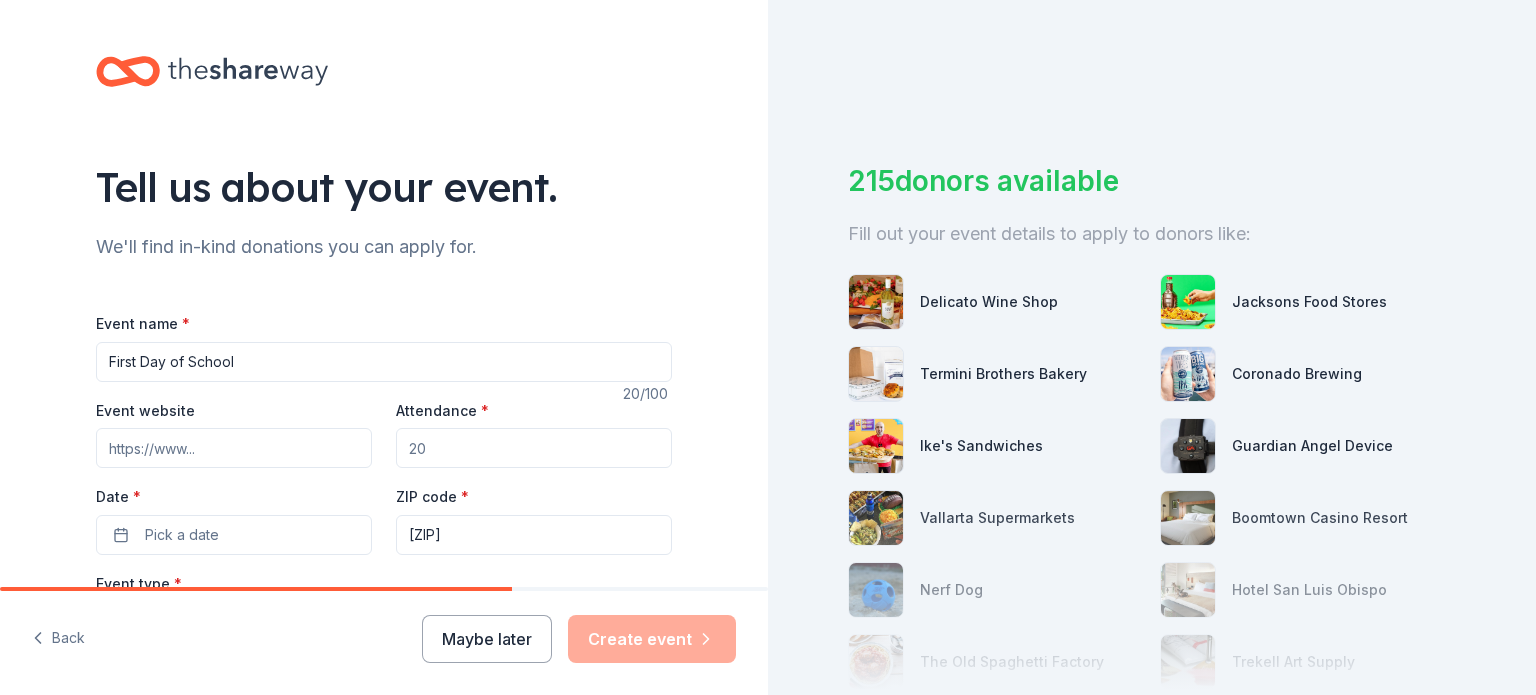 click on "Attendance *" at bounding box center (534, 448) 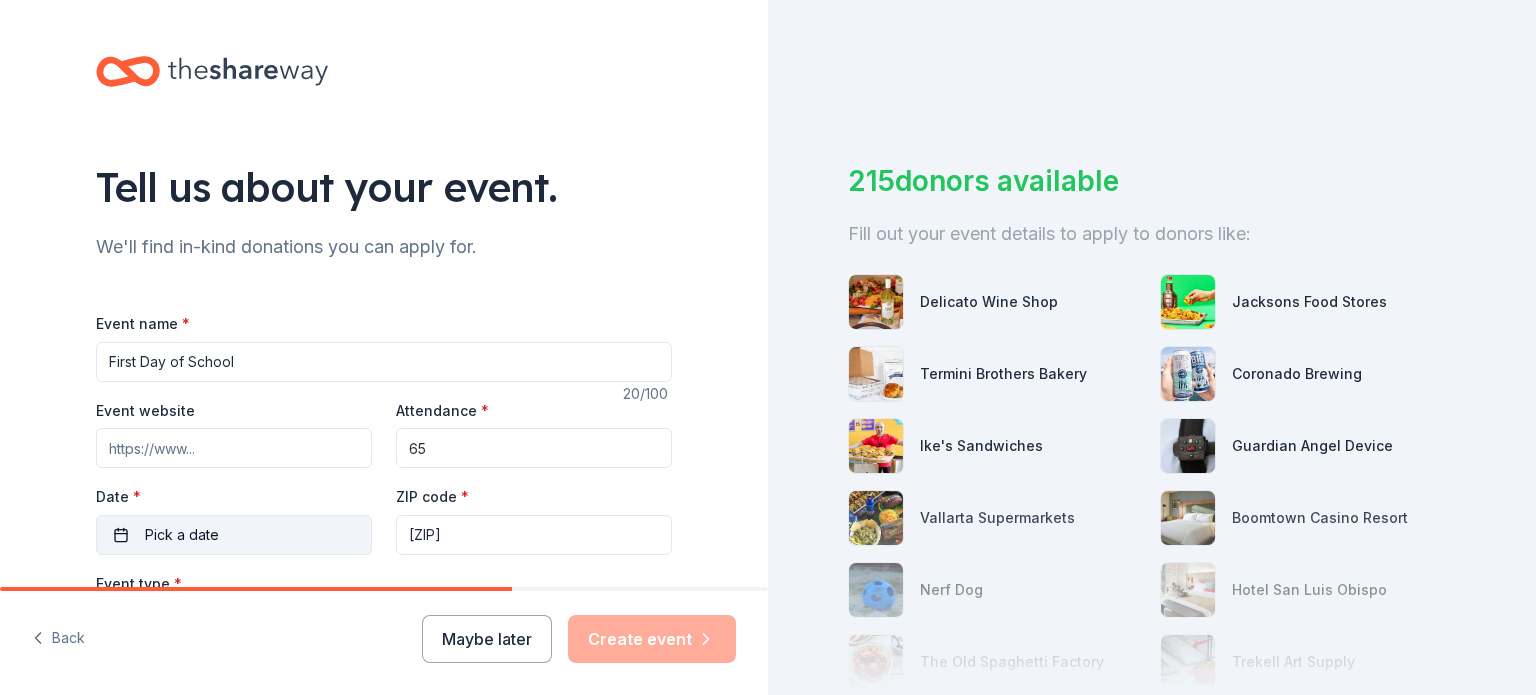 type on "65" 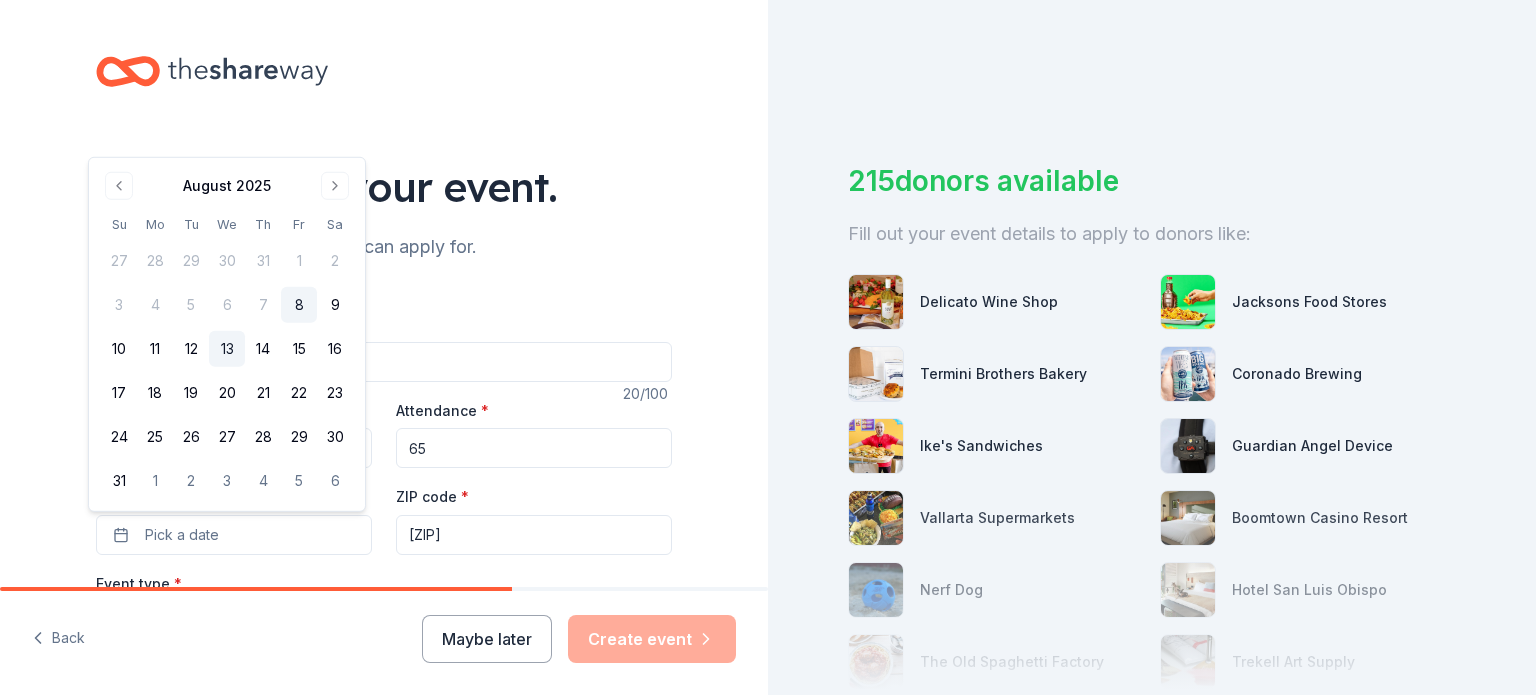 click on "13" at bounding box center [227, 349] 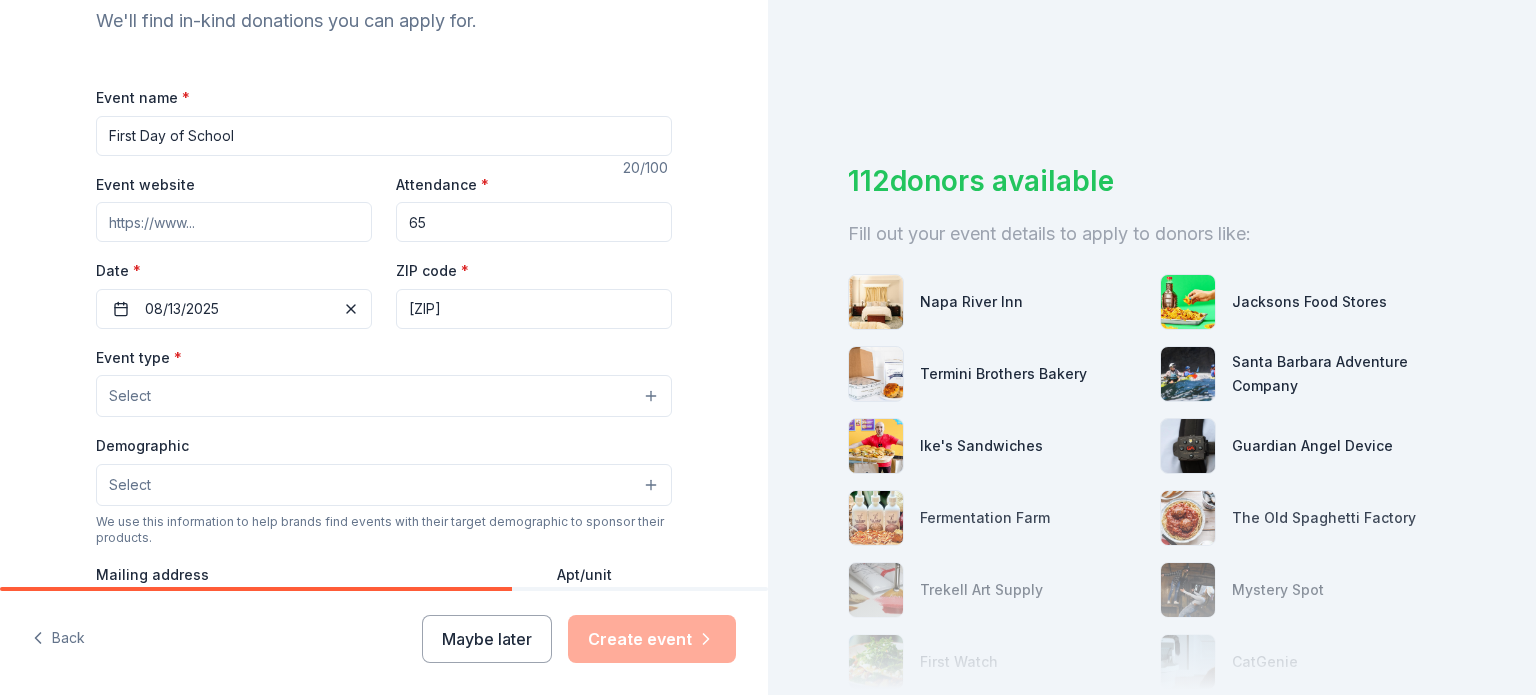 scroll, scrollTop: 236, scrollLeft: 0, axis: vertical 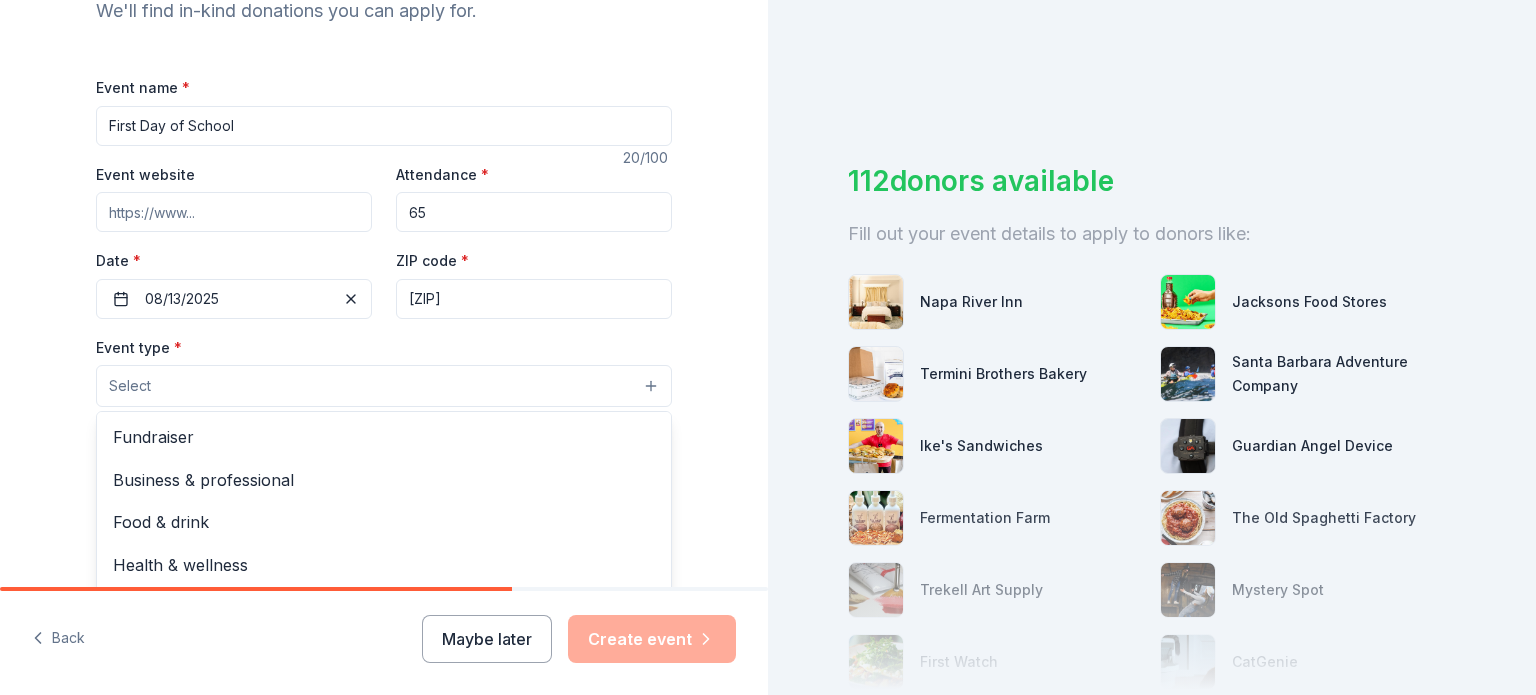 click on "Select" at bounding box center (384, 386) 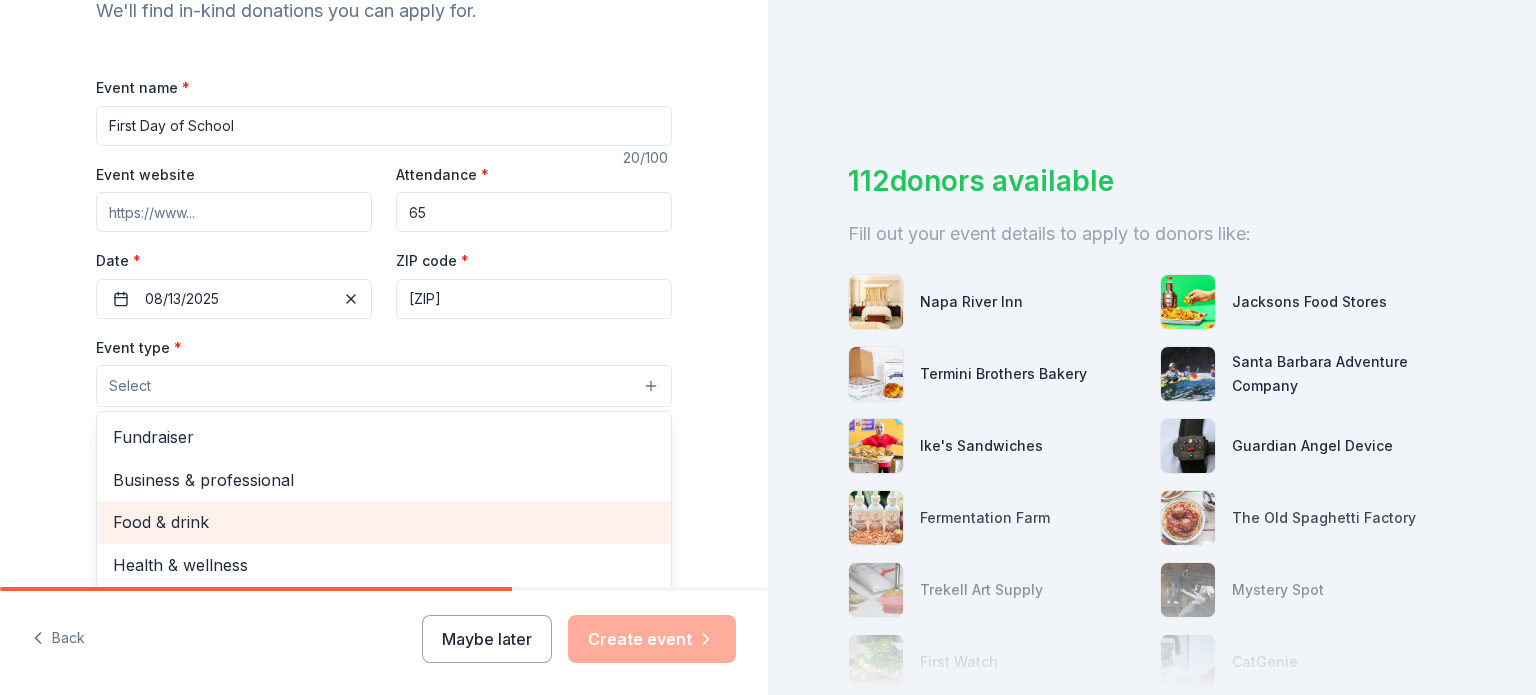 click on "Food & drink" at bounding box center [384, 522] 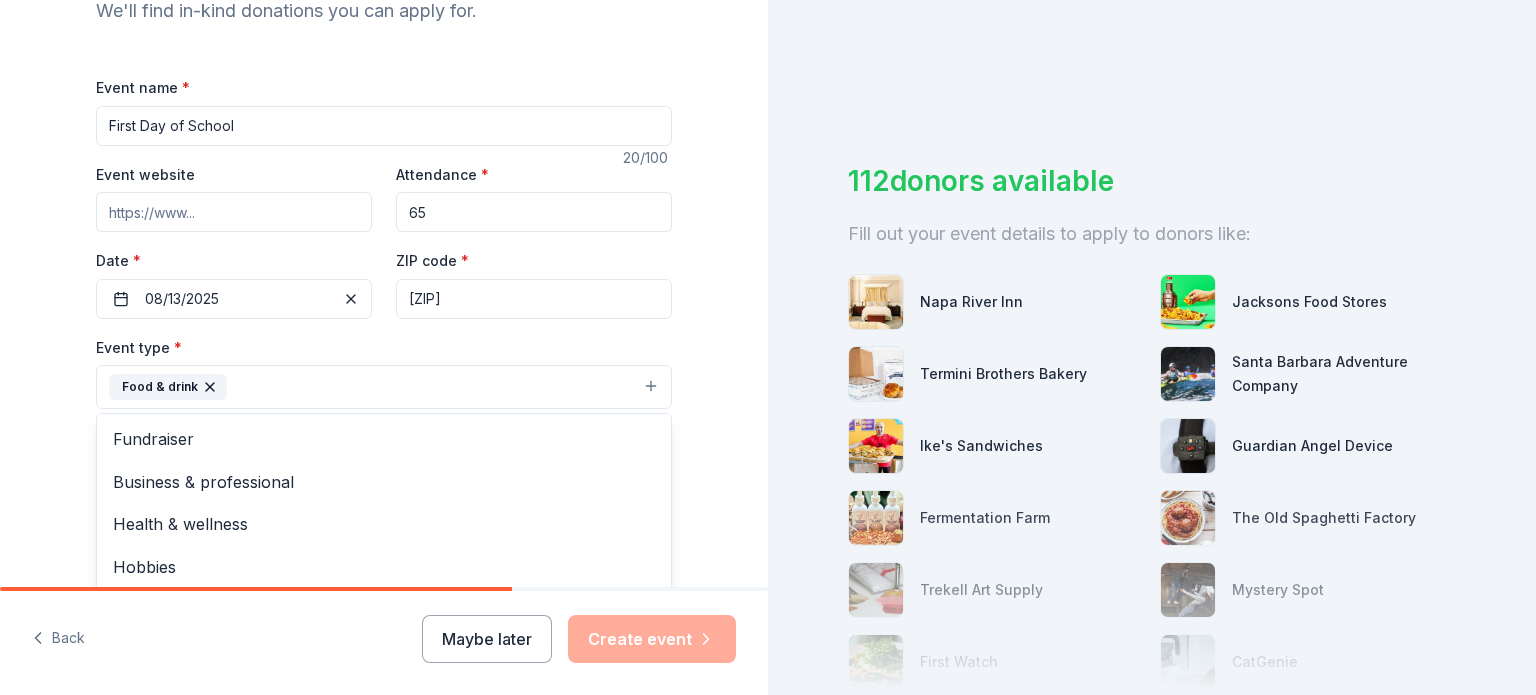 scroll, scrollTop: 24, scrollLeft: 0, axis: vertical 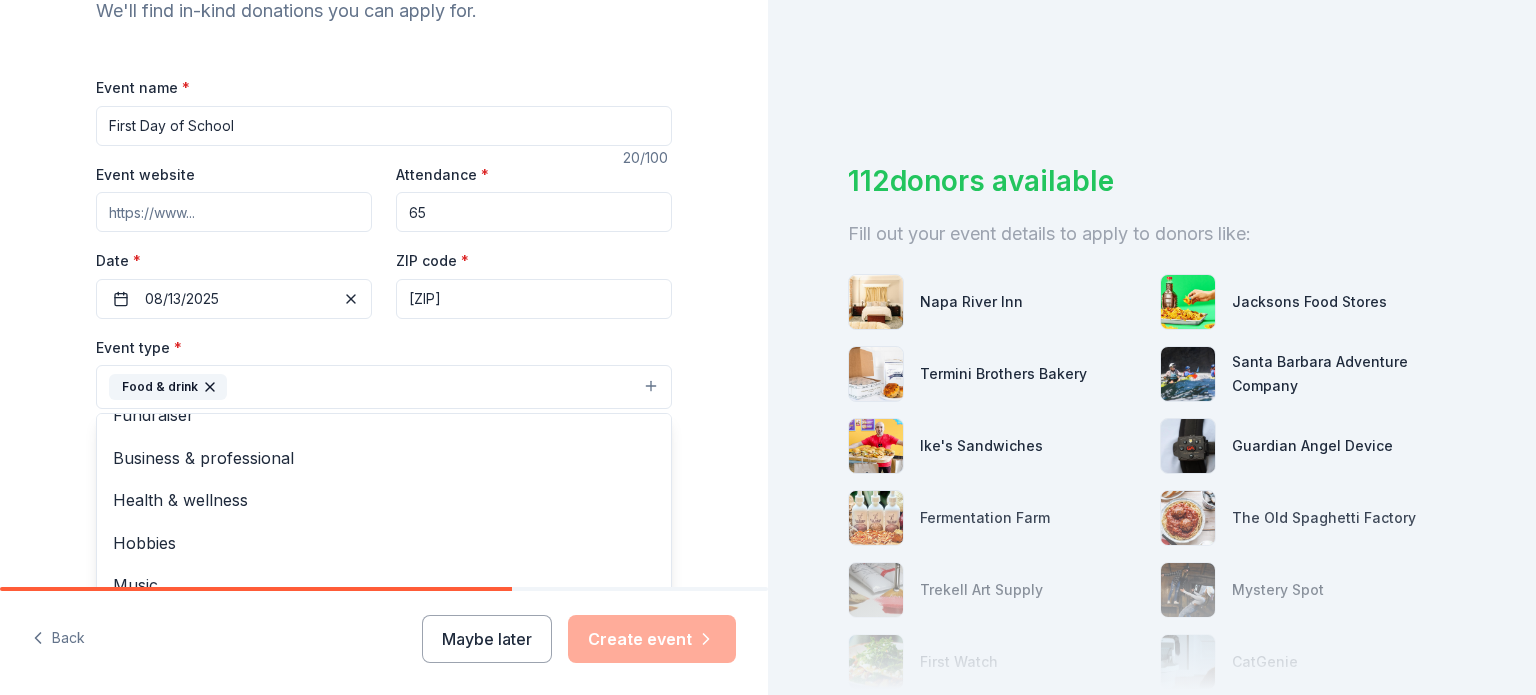 click on "Tell us about your event. We'll find in-kind donations you can apply for. Event name * First Day of School 20 /100 Event website Attendance * 65 Date * 08/13/2025 ZIP code * [ZIP] Event type * Food & drink Fundraiser Business & professional Health & wellness Hobbies Music Performing & visual arts Demographic Select We use this information to help brands find events with their target demographic to sponsor their products. Mailing address Apt/unit Description What are you looking for? * Auction & raffle Meals Snacks Desserts Alcohol Beverages Send me reminders Email me reminders of donor application deadlines Recurring event Back Maybe later Create event" at bounding box center (384, 347) 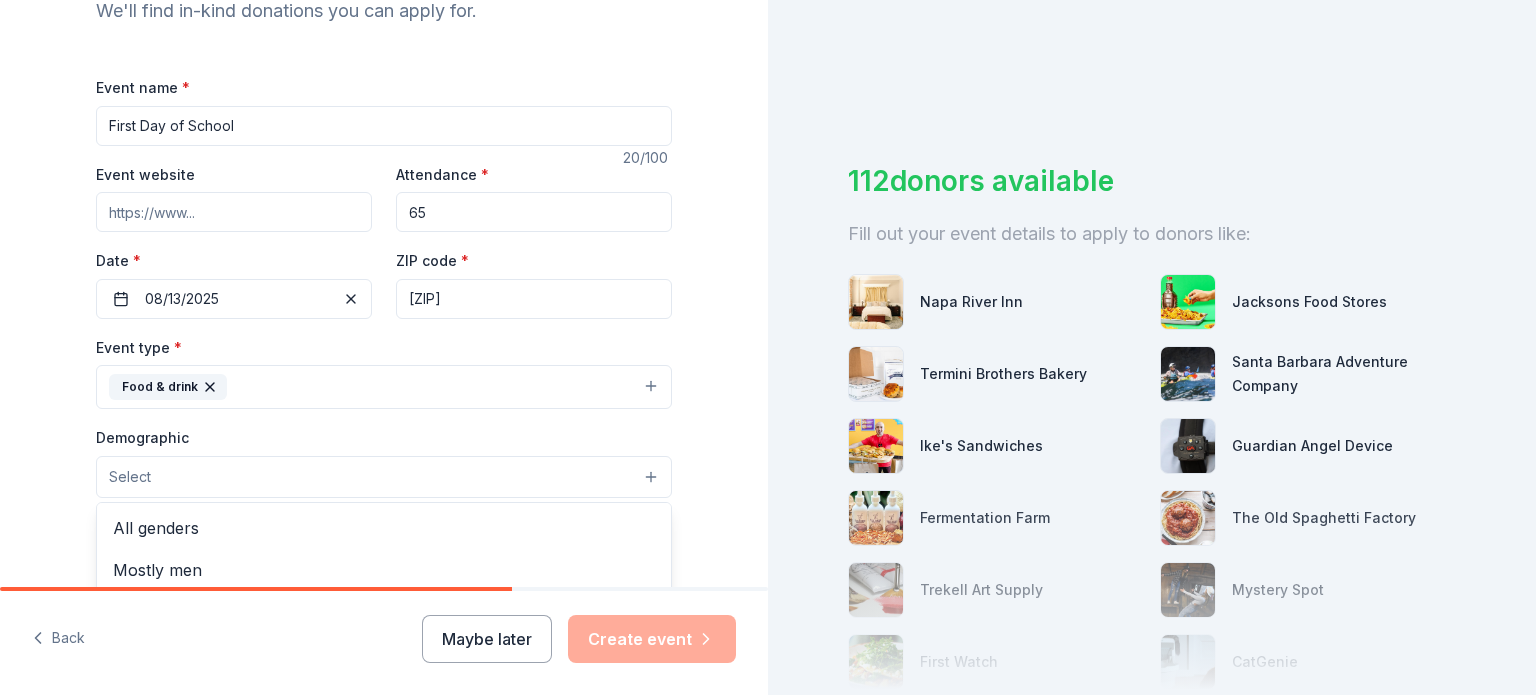 click on "Select" at bounding box center (384, 477) 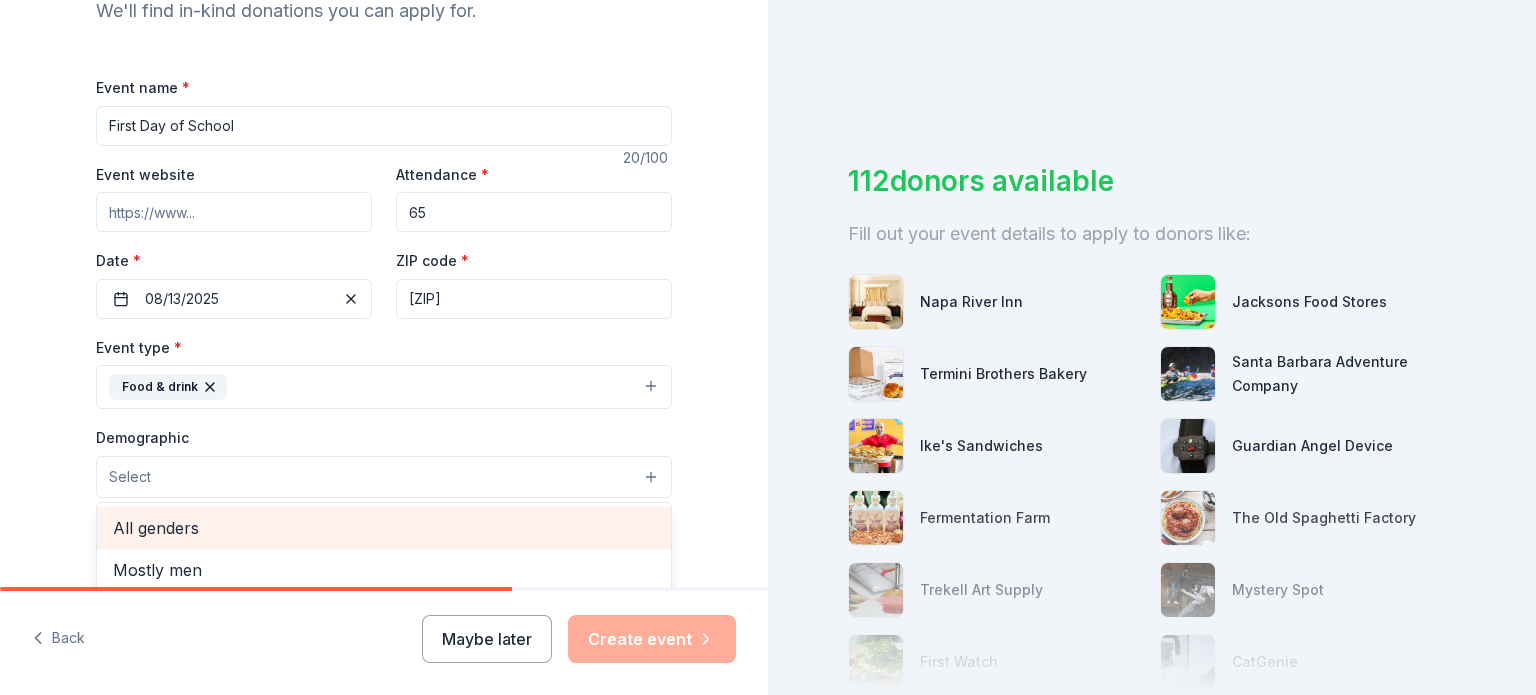 click on "All genders" at bounding box center [384, 528] 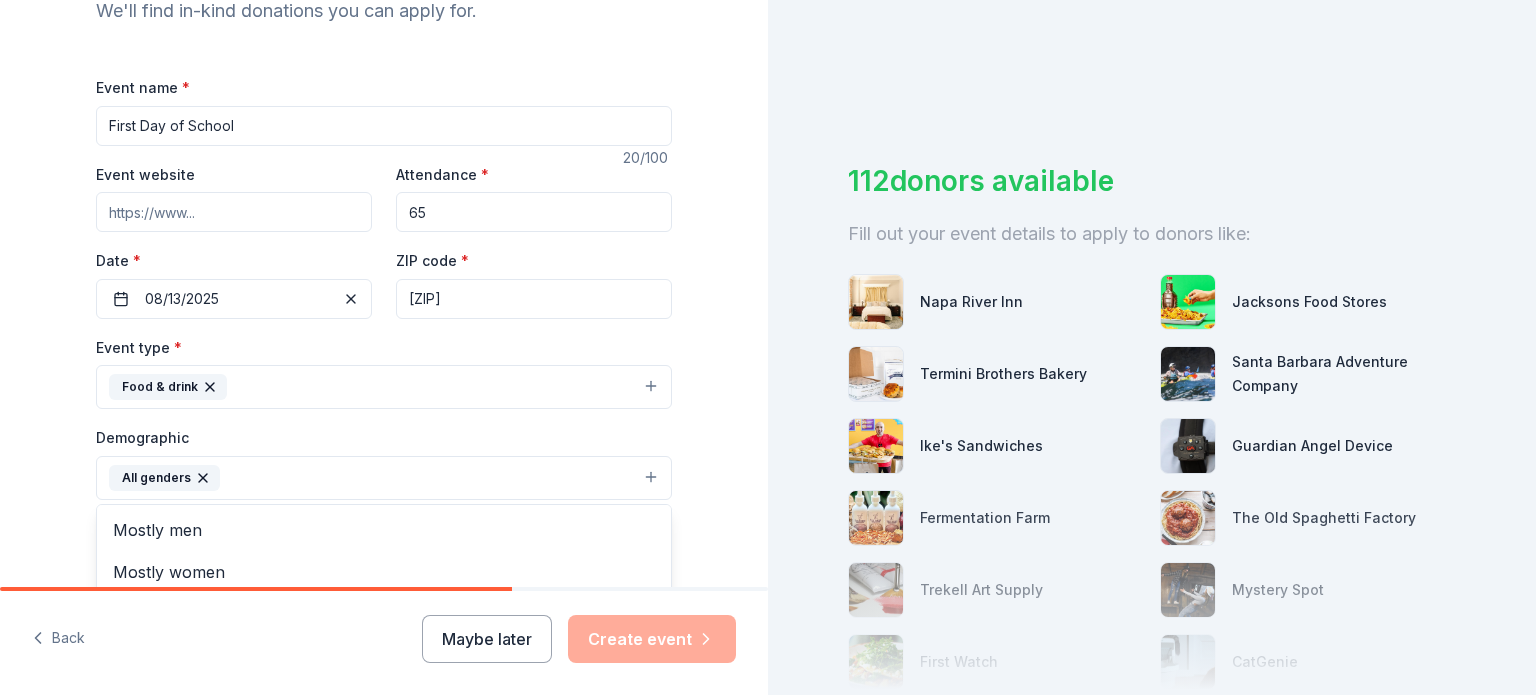 click on "Tell us about your event. We'll find in-kind donations you can apply for. Event name * First Day of School 20 /100 Event website Attendance * 65 Date * 08/13/2025 ZIP code * [ZIP] Event type * Food & drink Demographic All genders Mostly men Mostly women All ages 0-10 yrs 10-20 yrs 20-30 yrs 30-40 yrs 40-50 yrs 50-60 yrs 60-70 yrs 70-80 yrs 80+ yrs We use this information to help brands find events with their target demographic to sponsor their products. Mailing address Apt/unit Description What are you looking for? * Auction & raffle Meals Snacks Desserts Alcohol Beverages Send me reminders Email me reminders of donor application deadlines Recurring event" at bounding box center [384, 431] 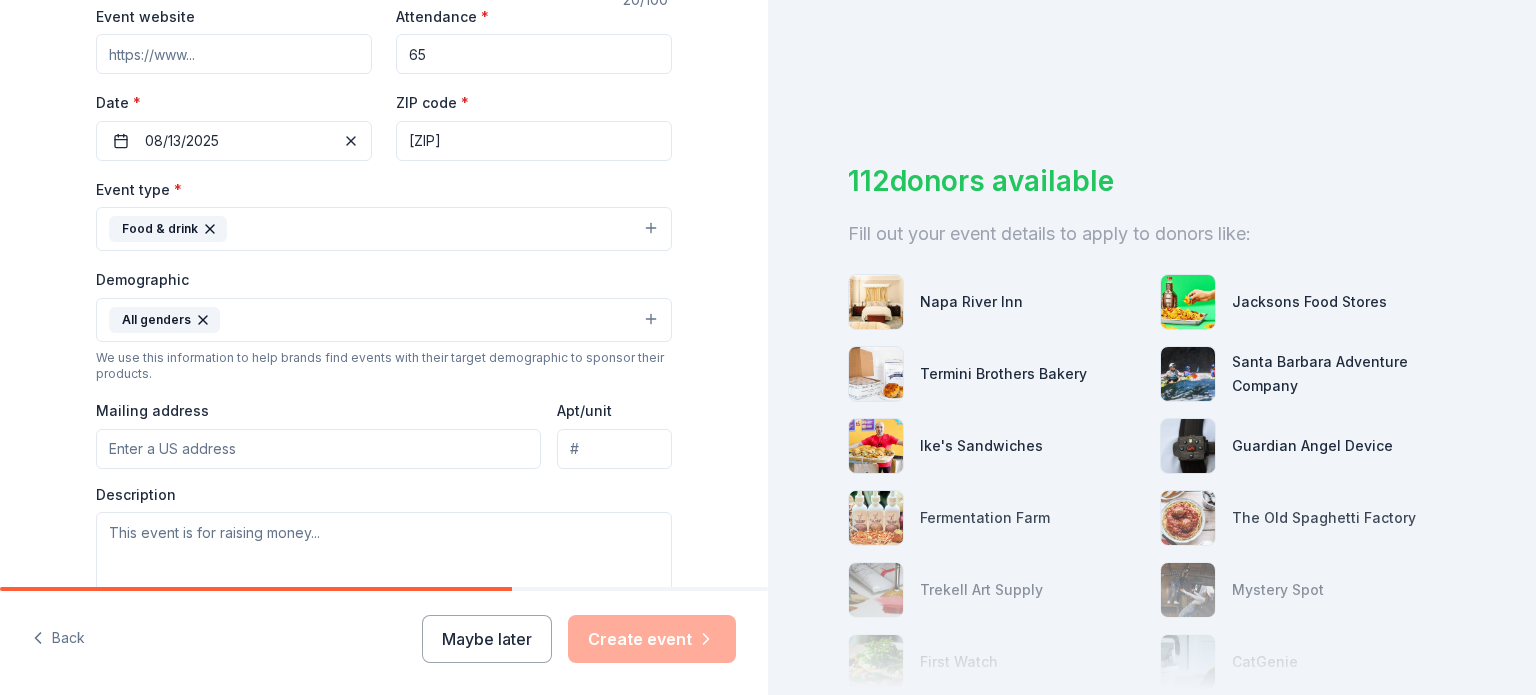 scroll, scrollTop: 0, scrollLeft: 0, axis: both 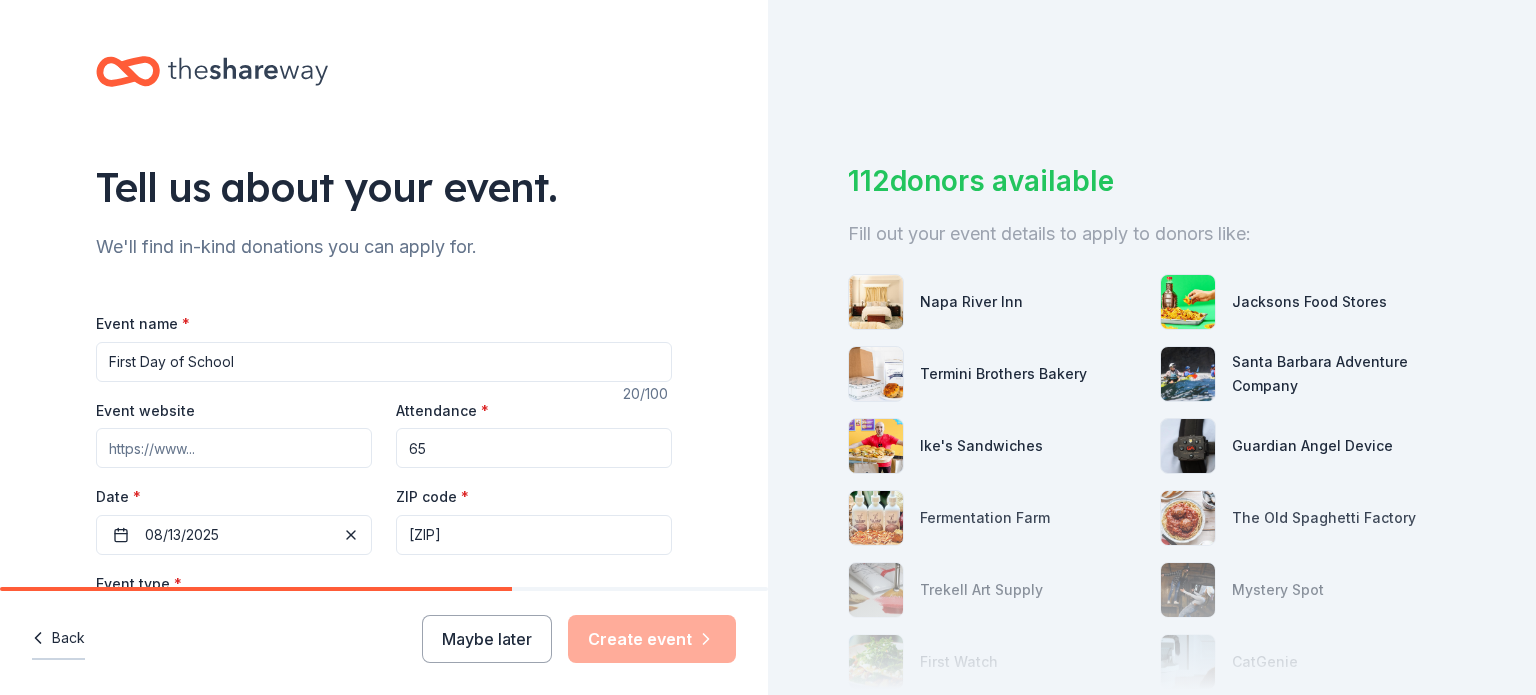 click on "Back" at bounding box center [58, 639] 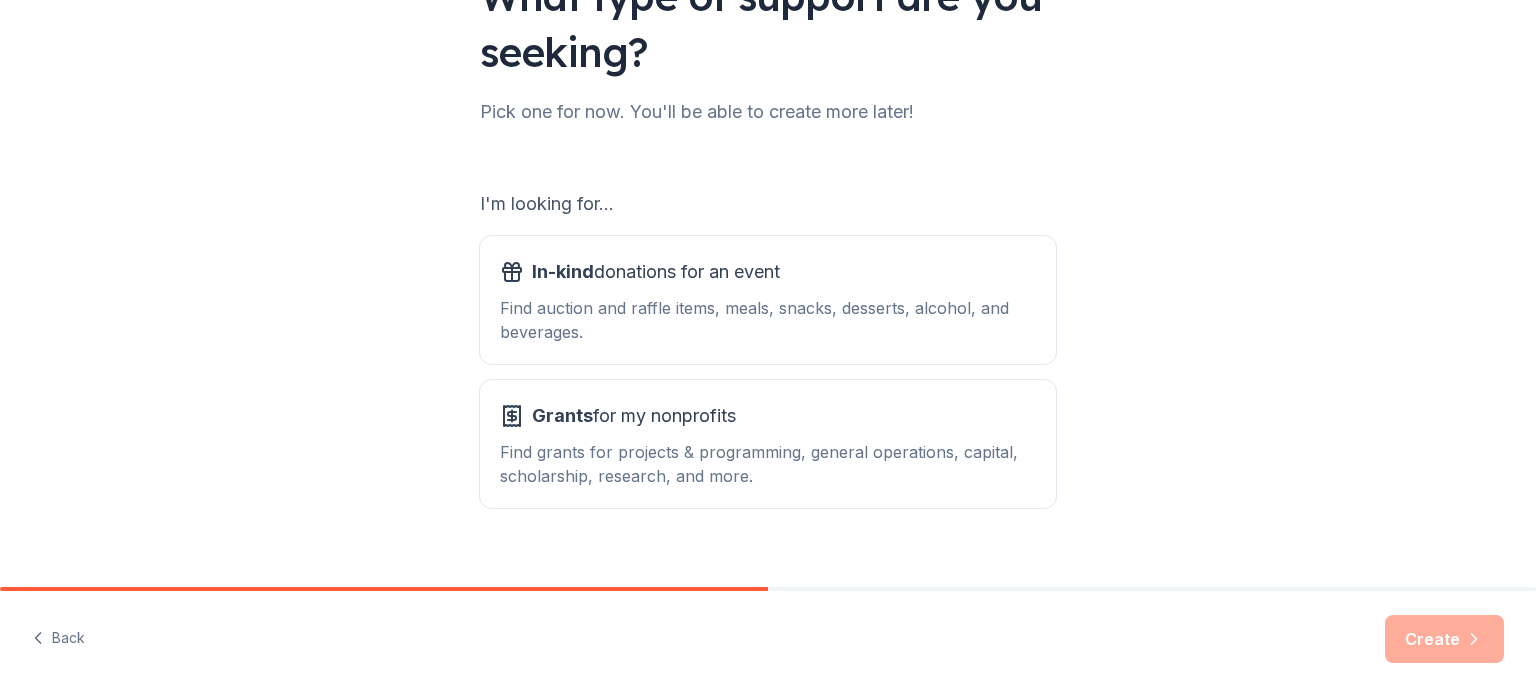scroll, scrollTop: 220, scrollLeft: 0, axis: vertical 